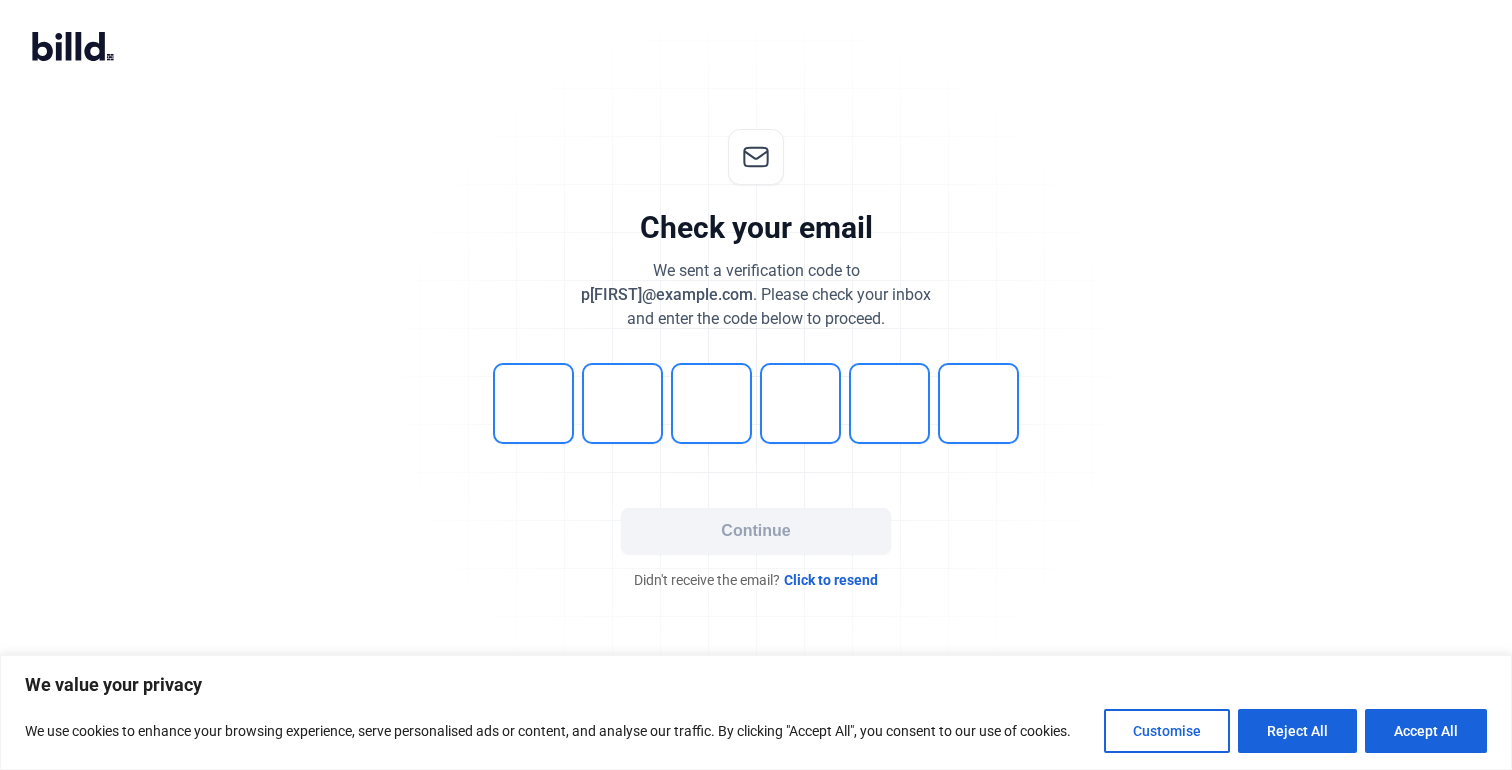 scroll, scrollTop: 0, scrollLeft: 0, axis: both 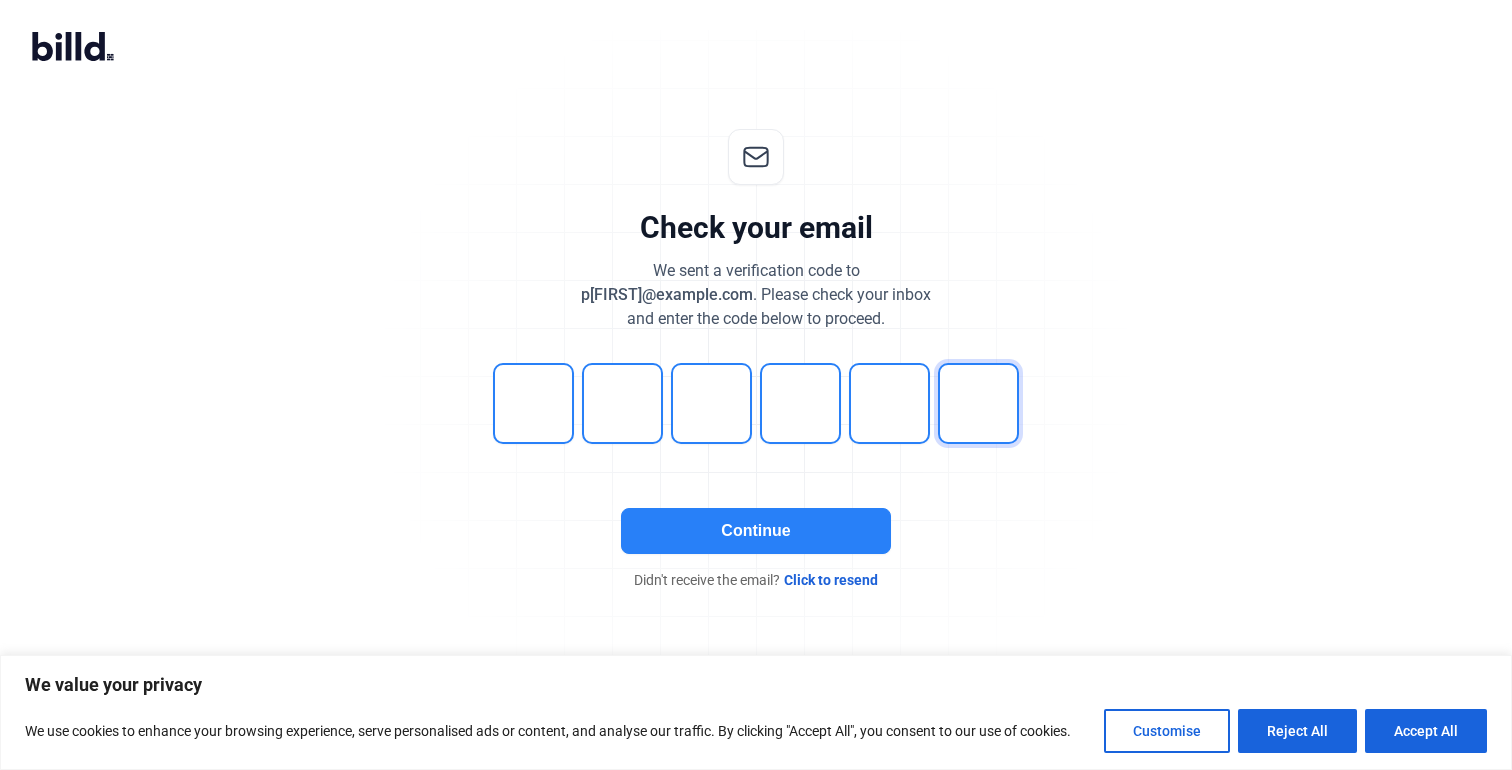 type on "7" 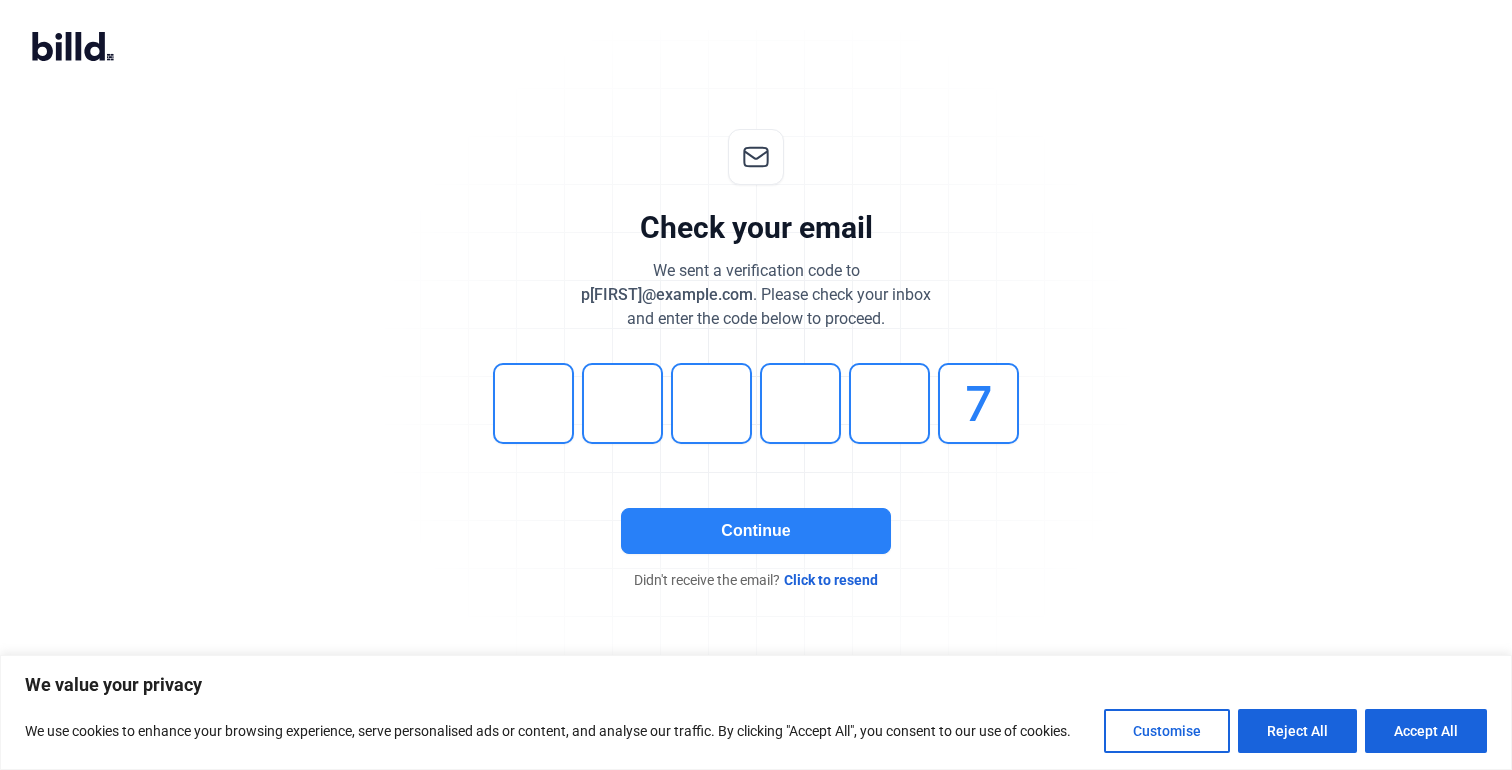 click on "Continue" 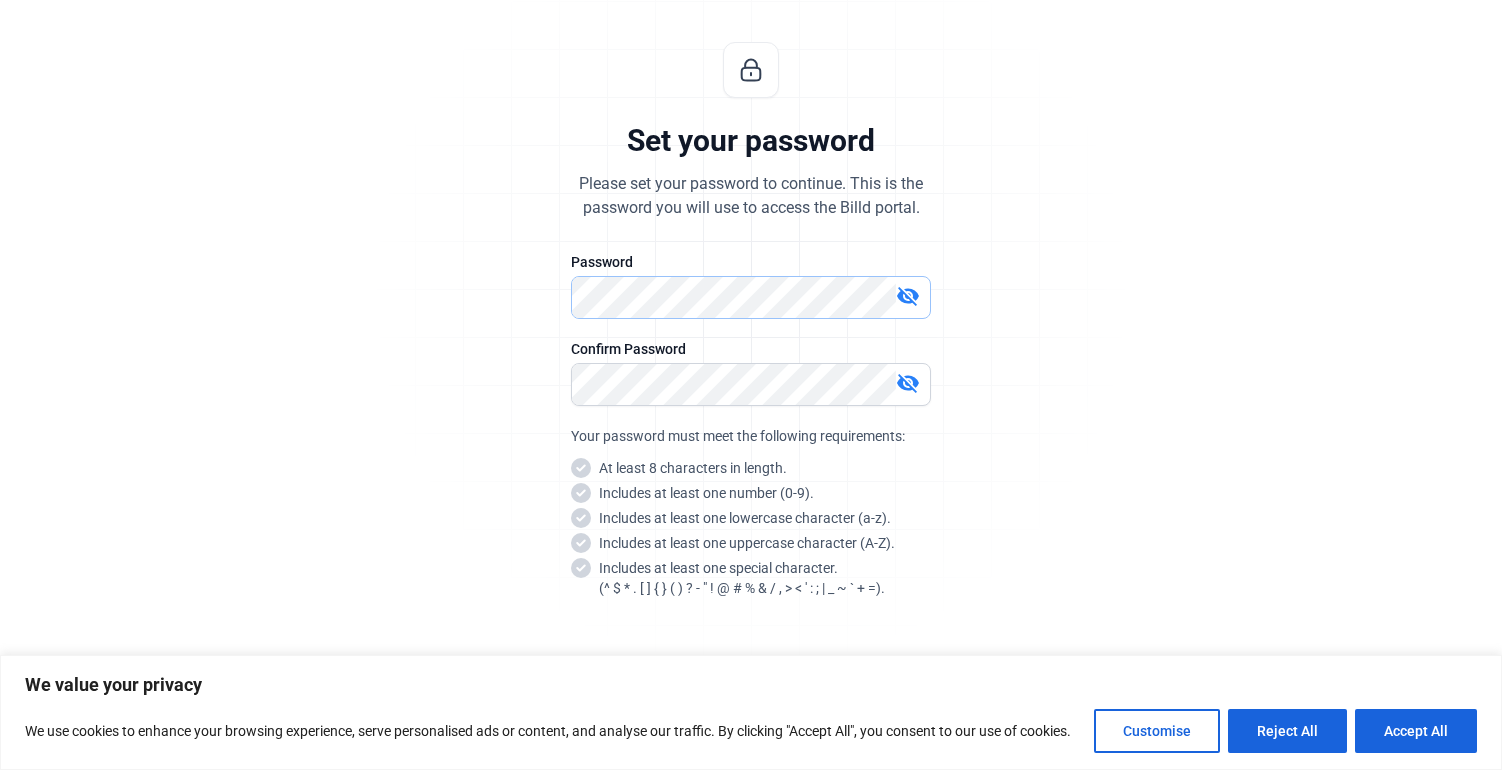 scroll, scrollTop: 100, scrollLeft: 0, axis: vertical 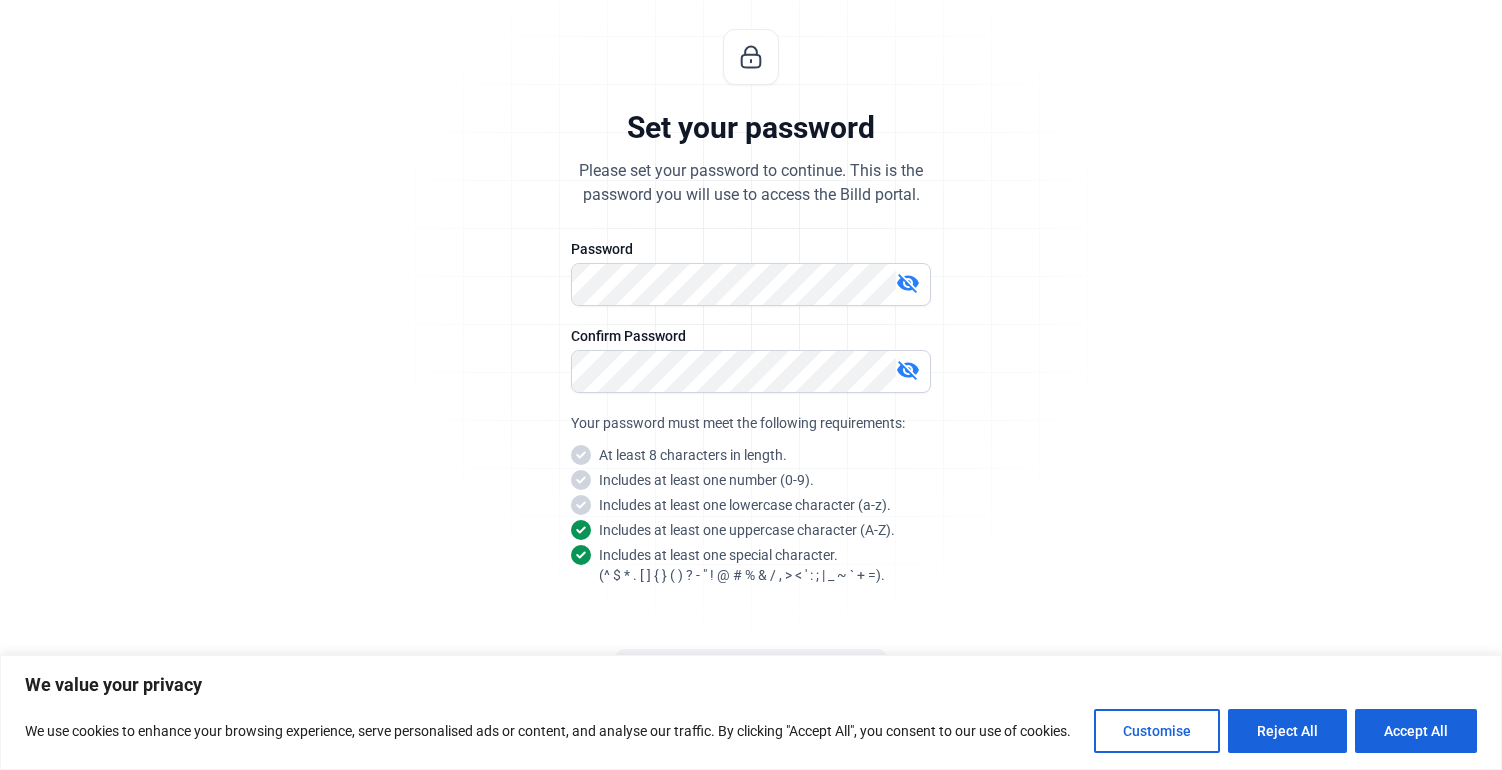 click on "visibility_off" at bounding box center [908, 283] 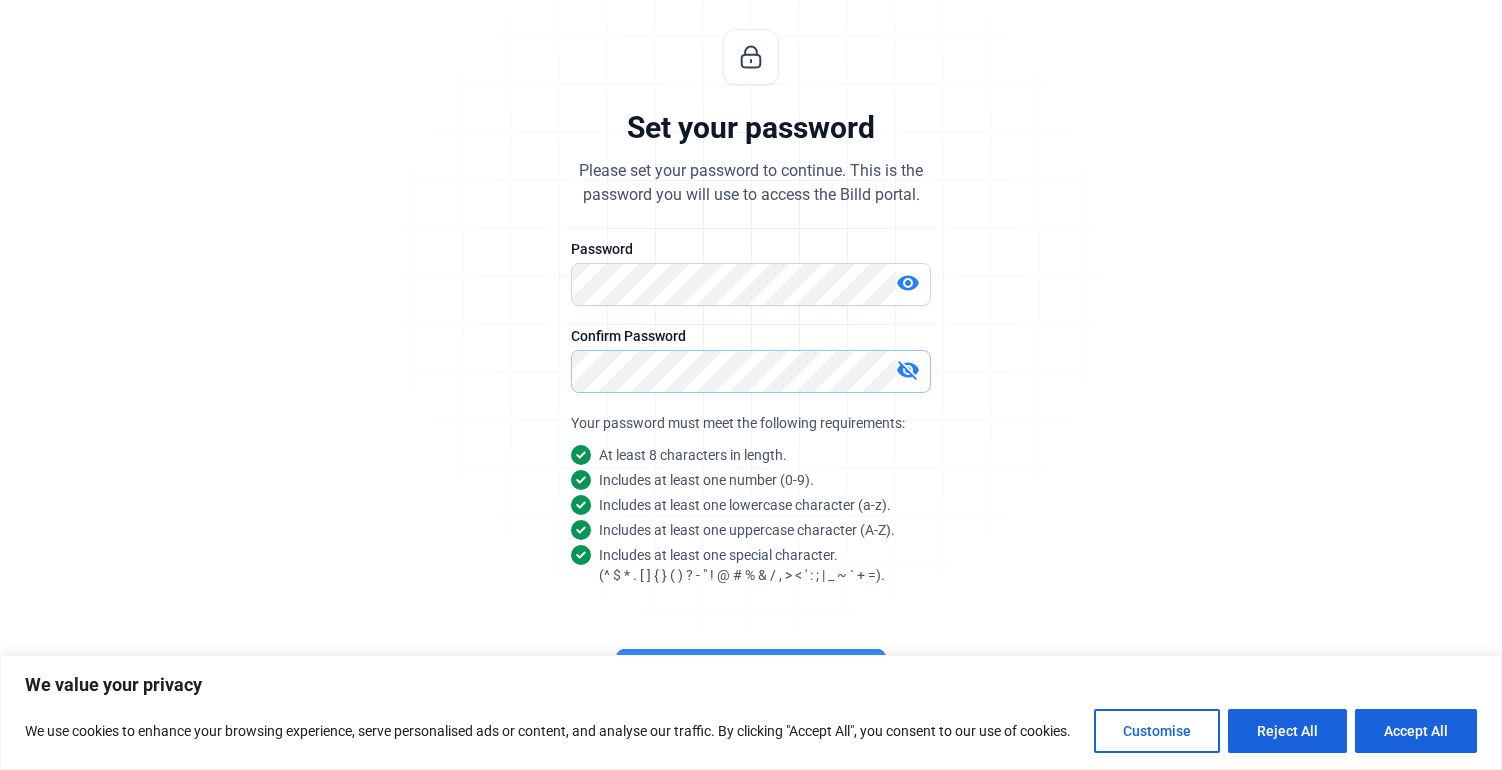 scroll, scrollTop: 117, scrollLeft: 0, axis: vertical 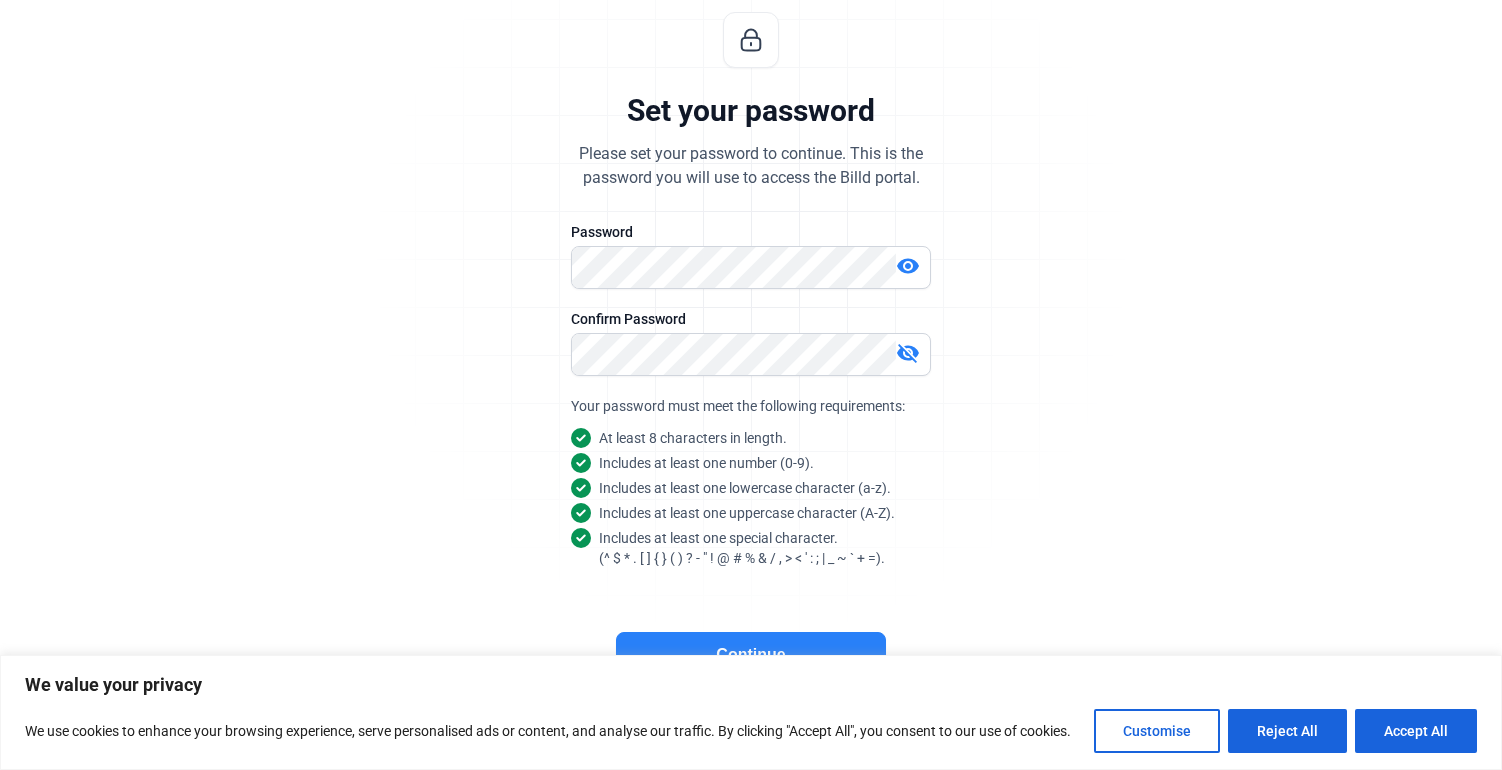 click on "Continue" 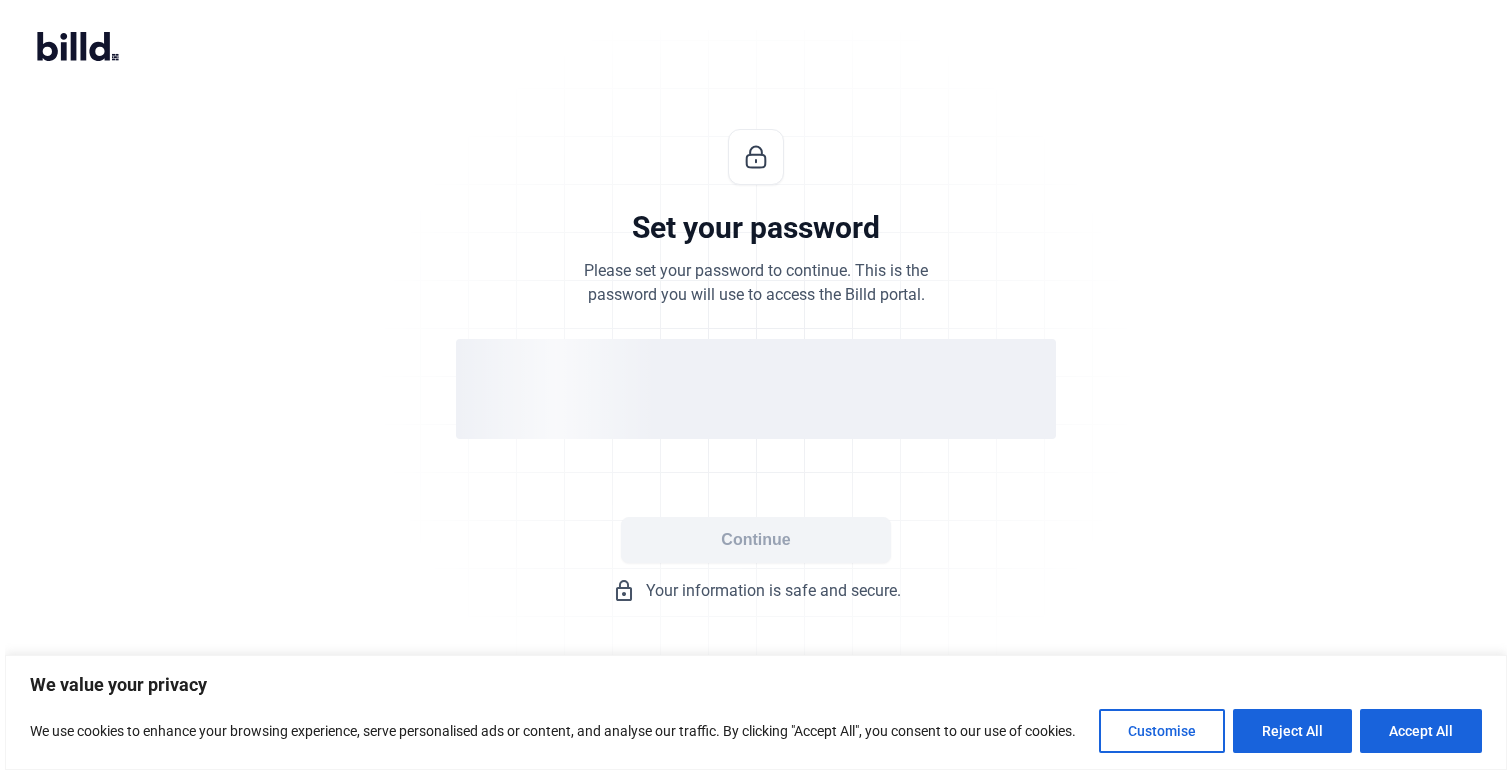 scroll, scrollTop: 0, scrollLeft: 0, axis: both 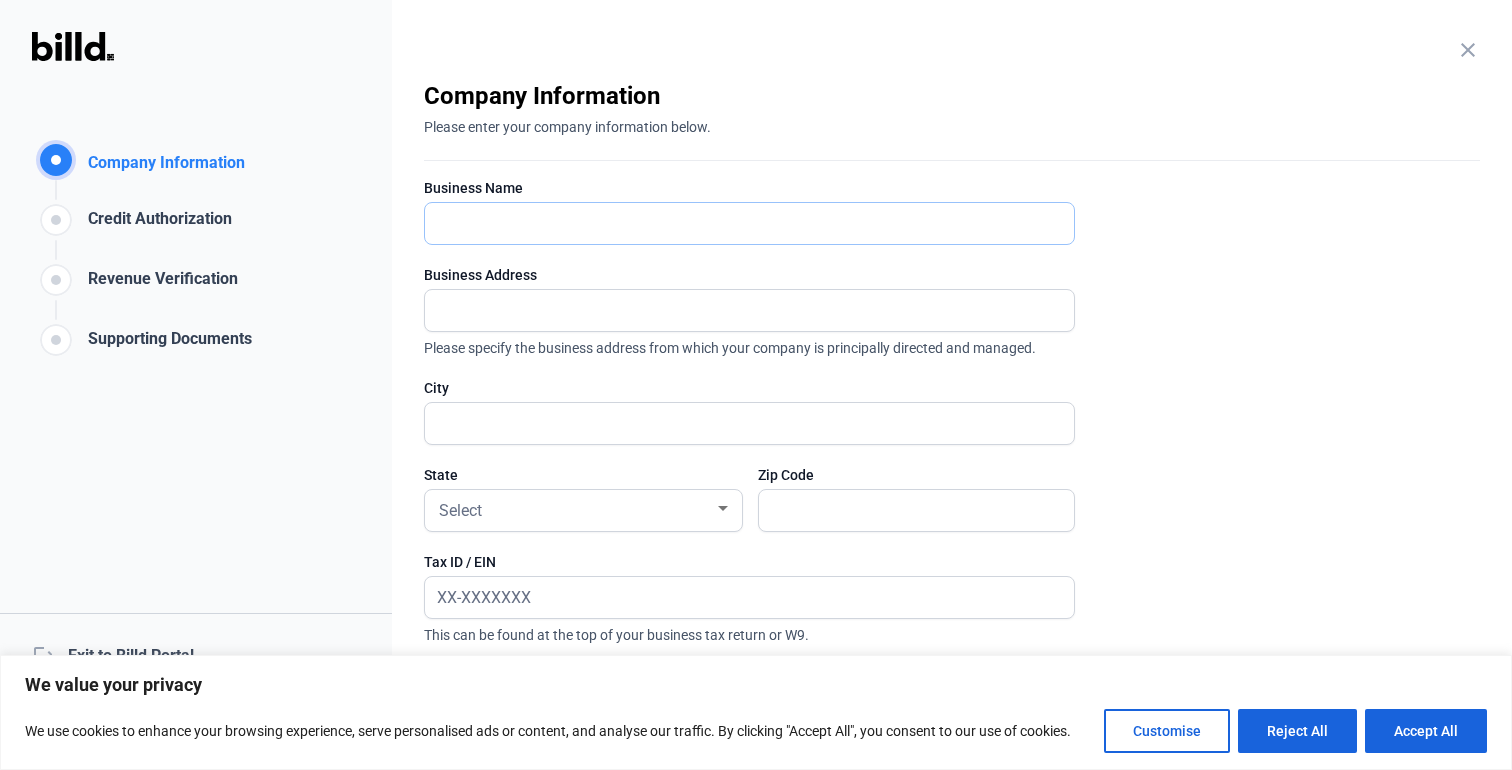 click at bounding box center [749, 223] 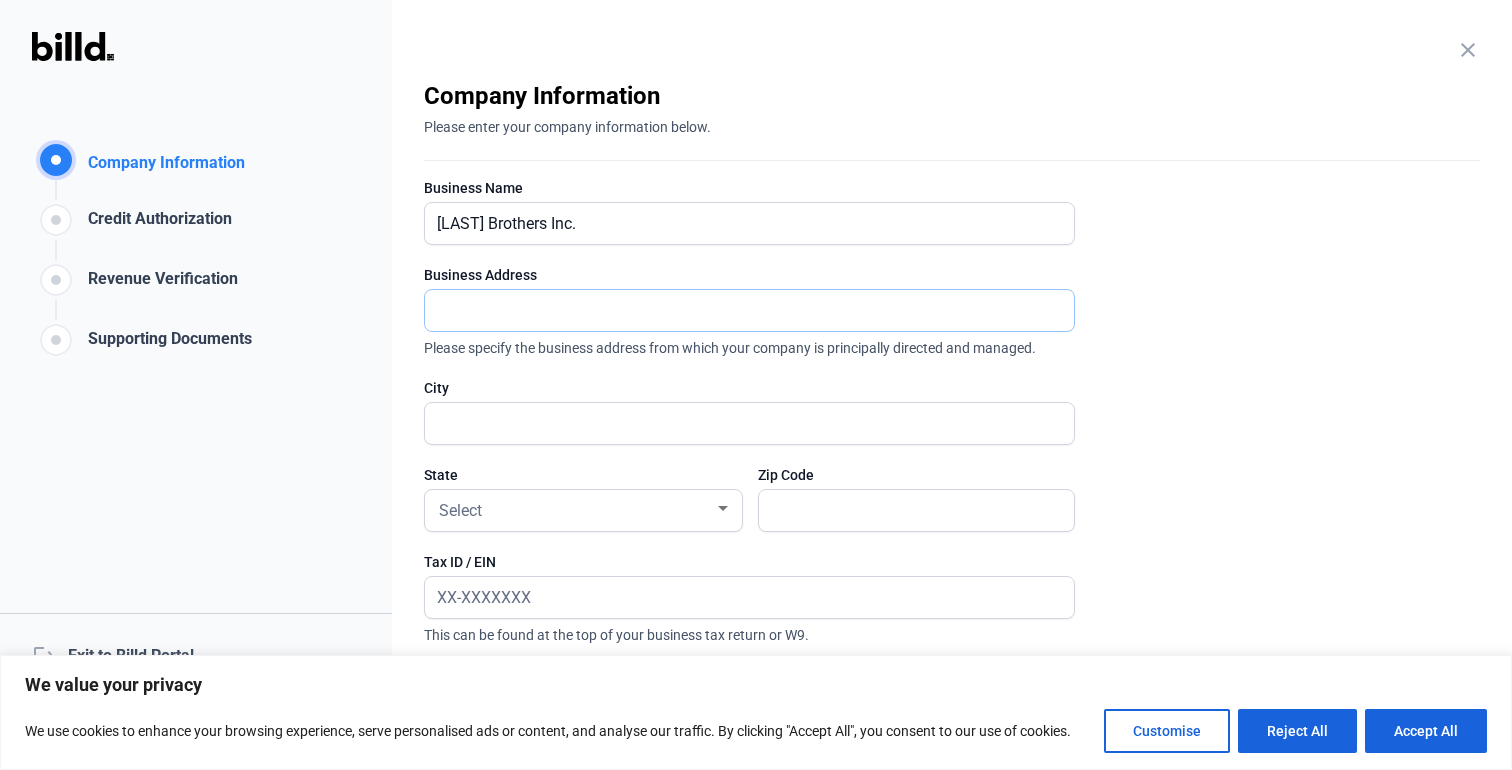 type on "[NUMBER] W [NUMBER] St" 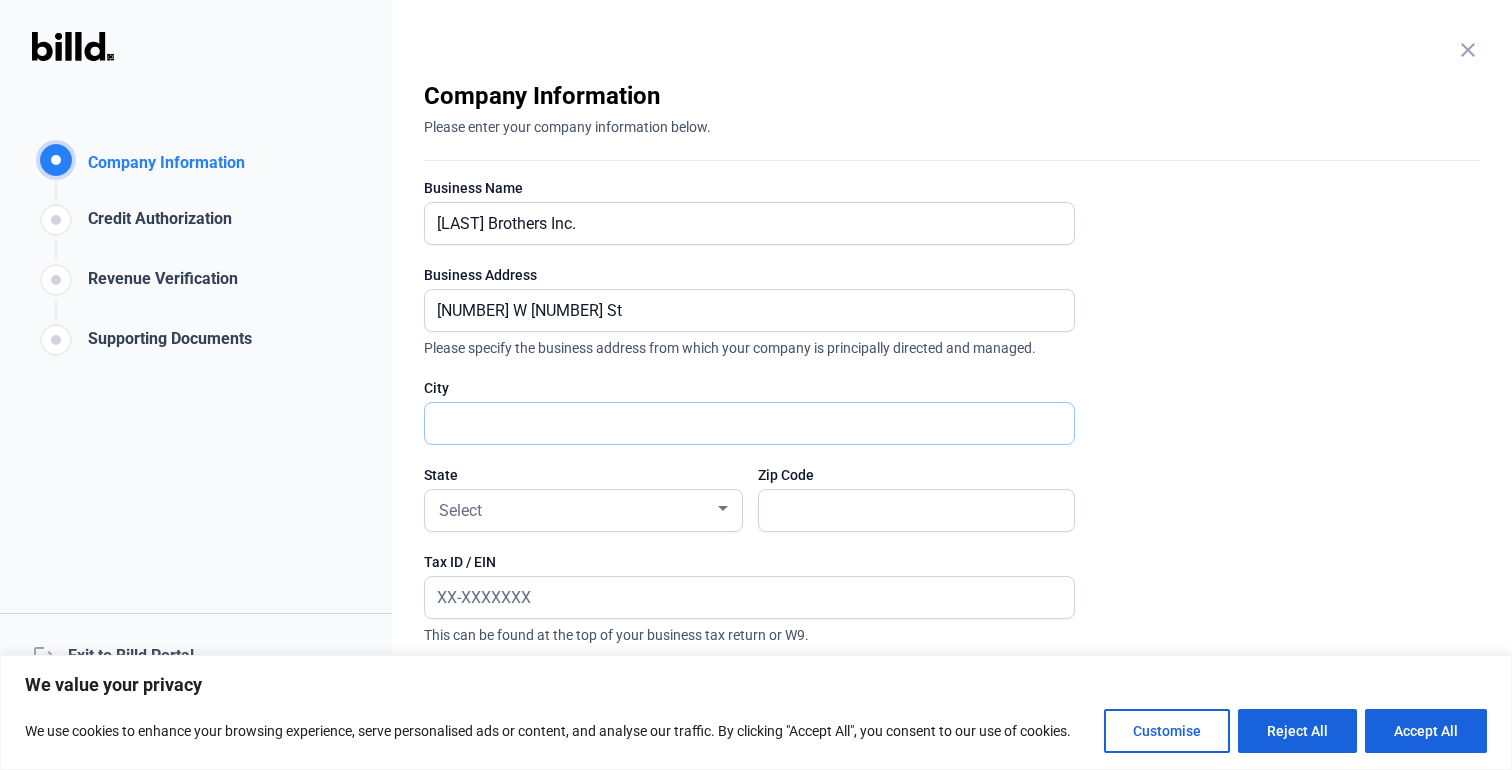 type on "[CITY]" 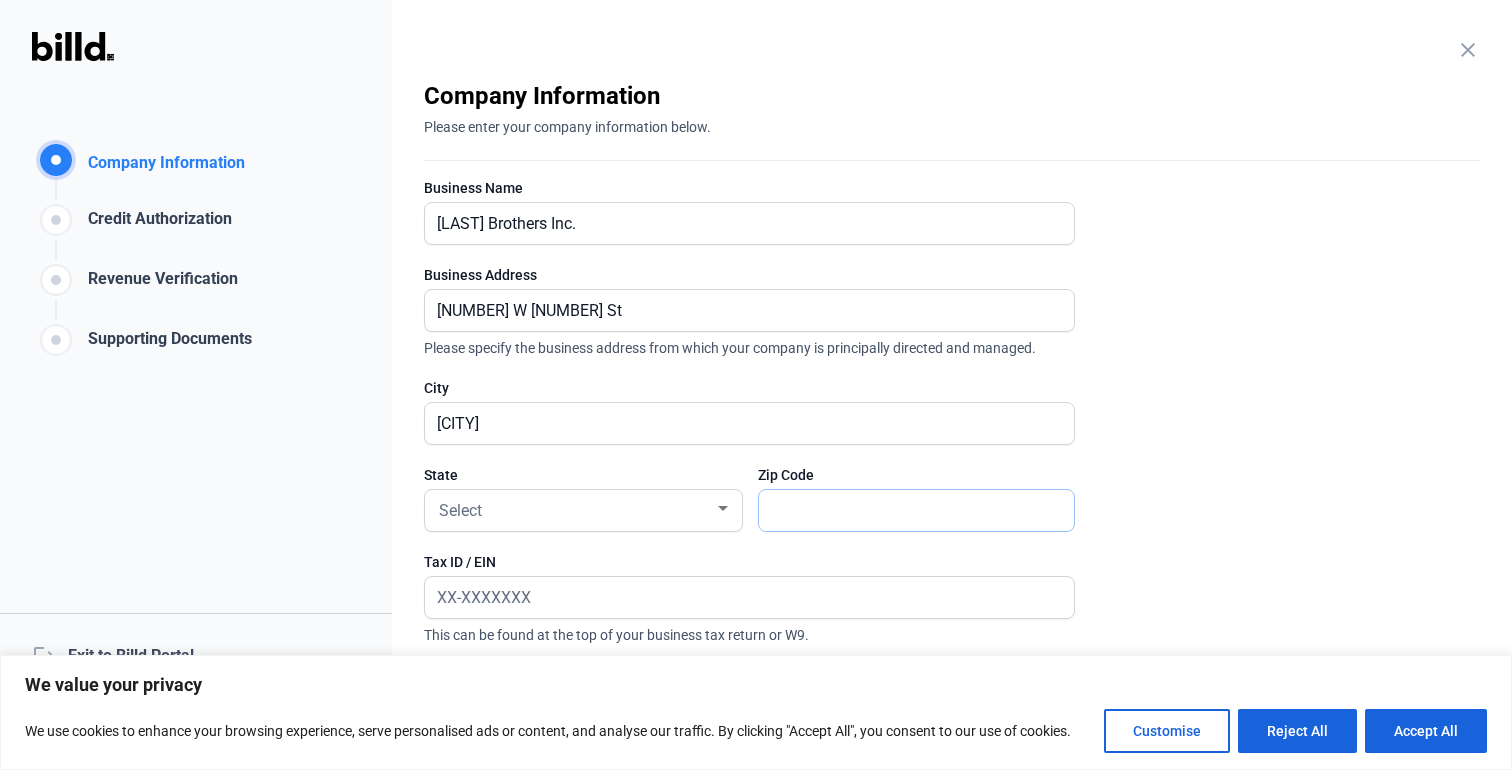 type on "[ZIP]" 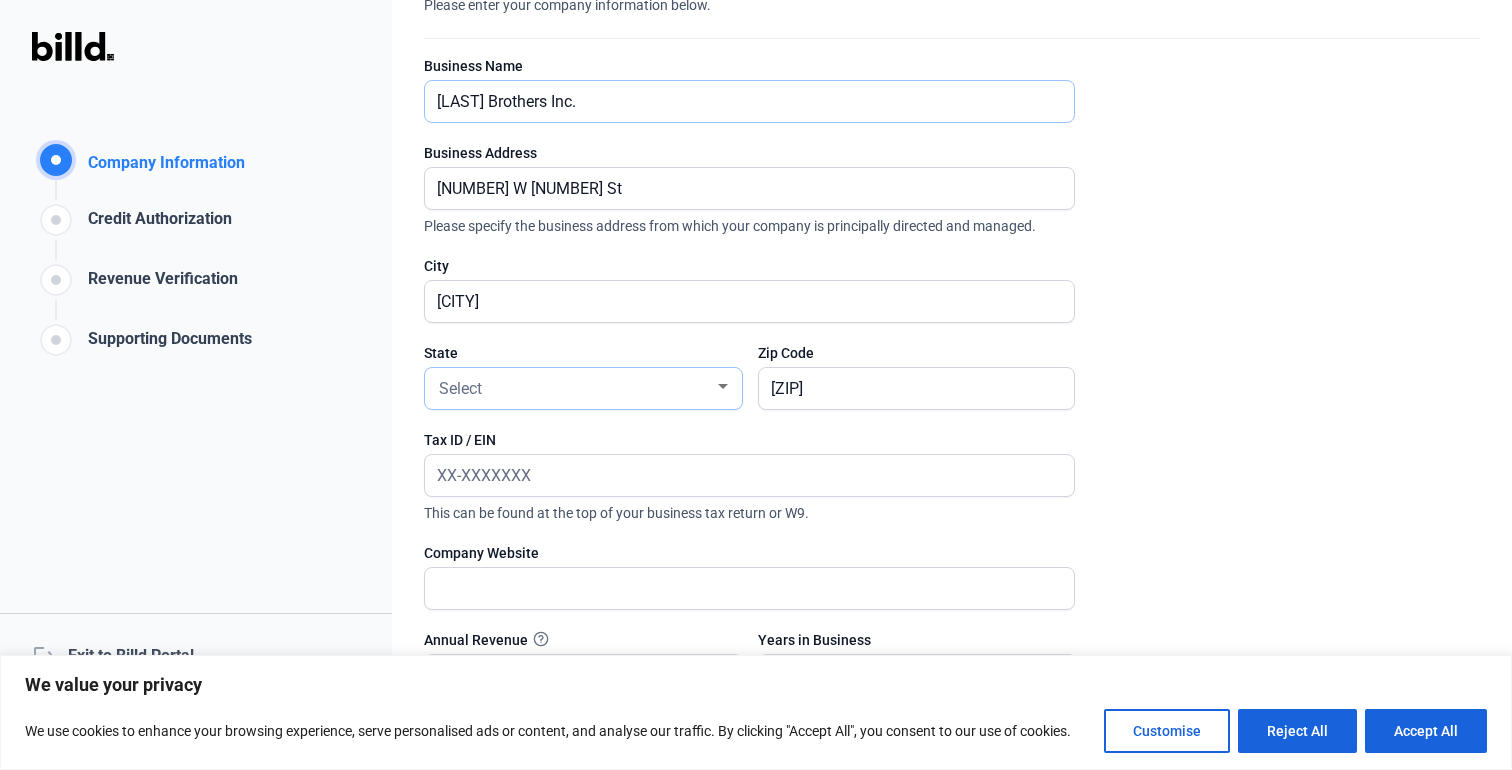 scroll, scrollTop: 200, scrollLeft: 0, axis: vertical 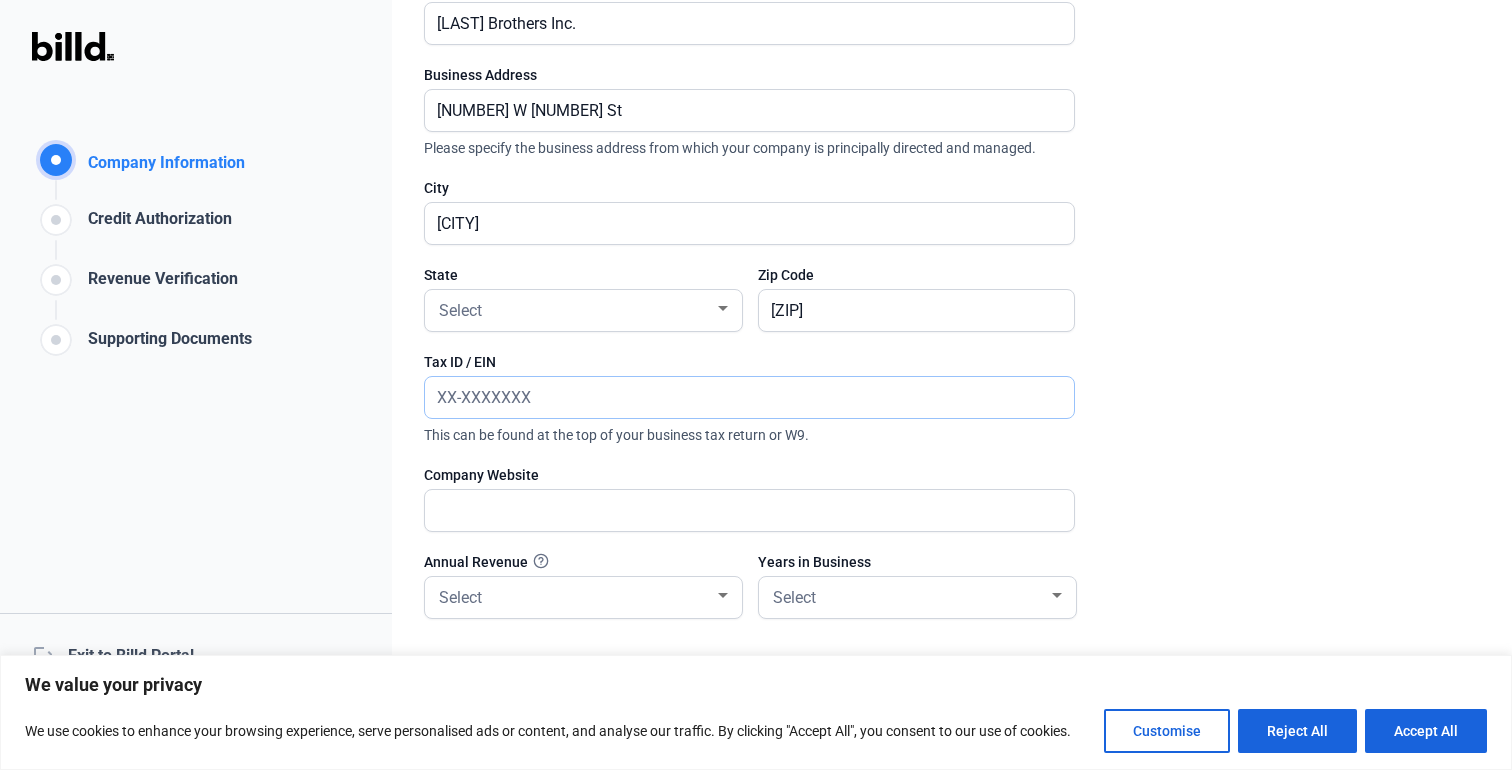 click at bounding box center (738, 397) 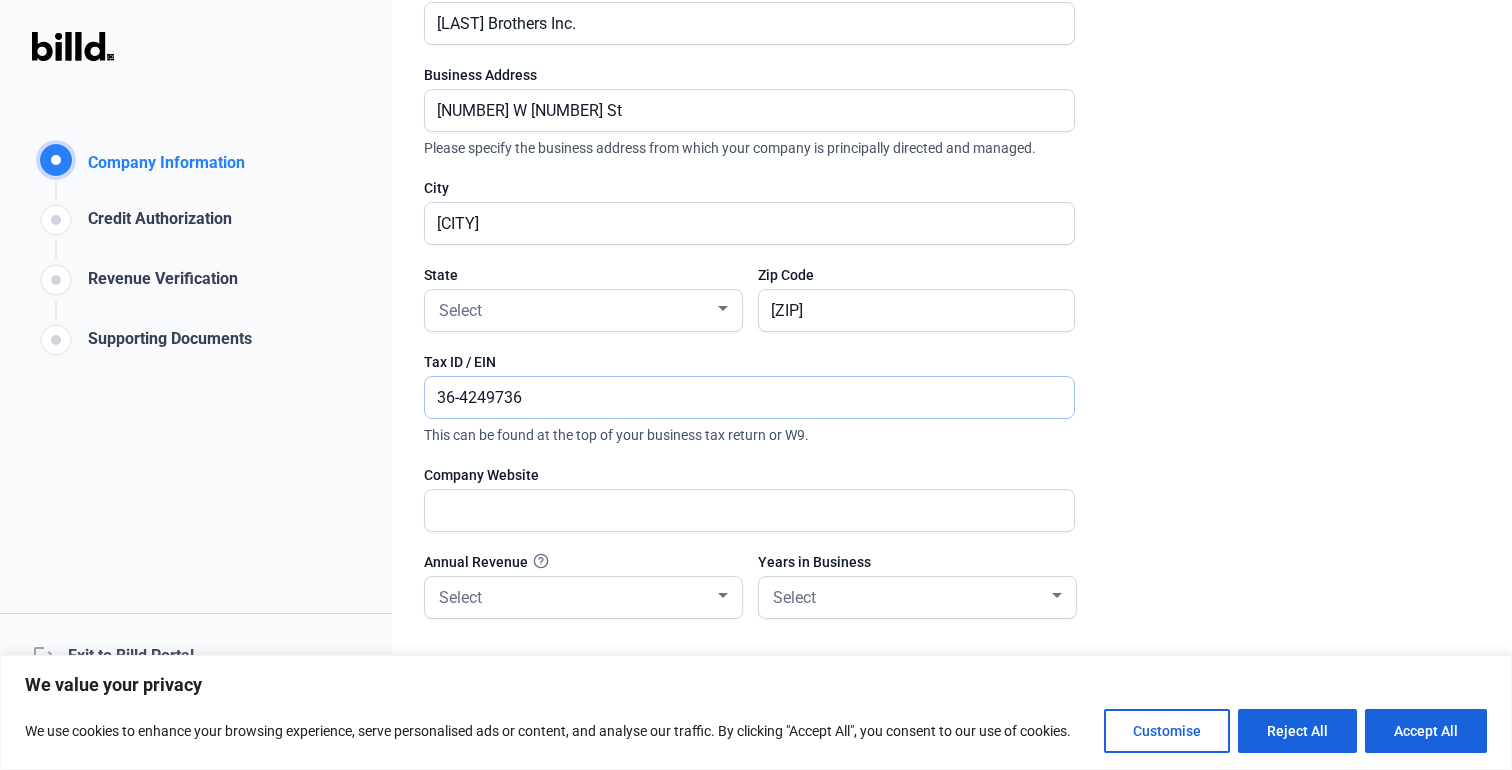type on "36-4249736" 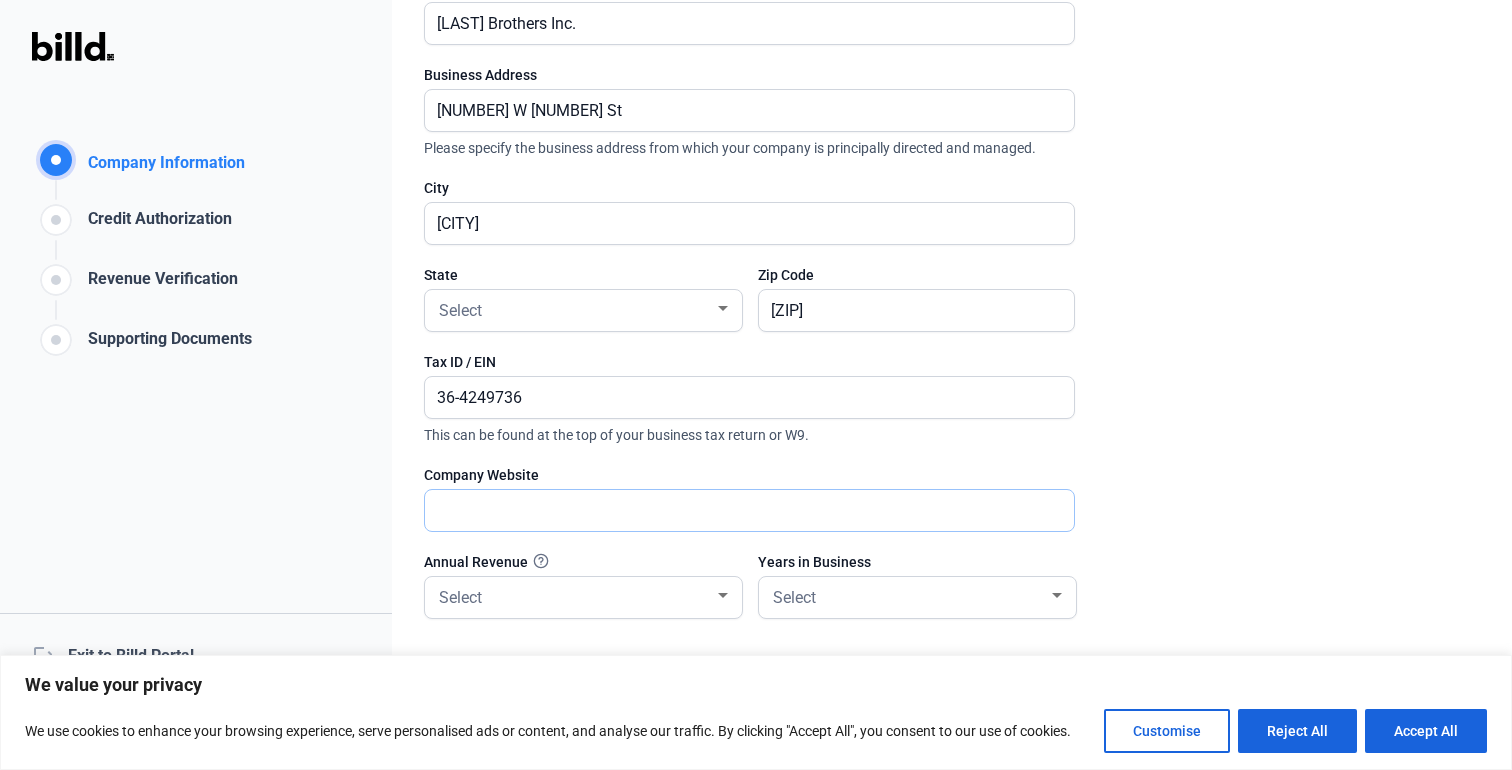 click at bounding box center [749, 510] 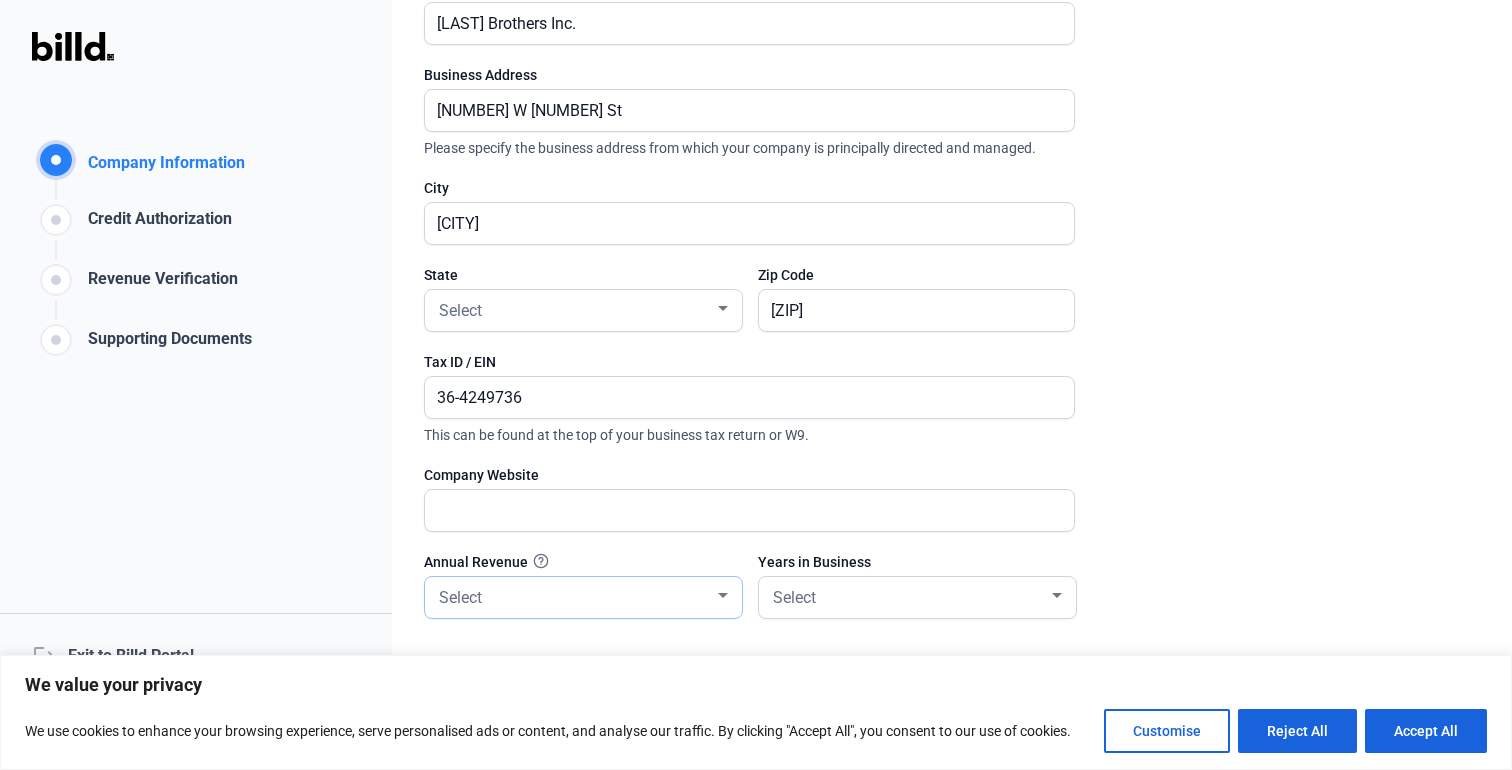 click on "Select" at bounding box center [574, 596] 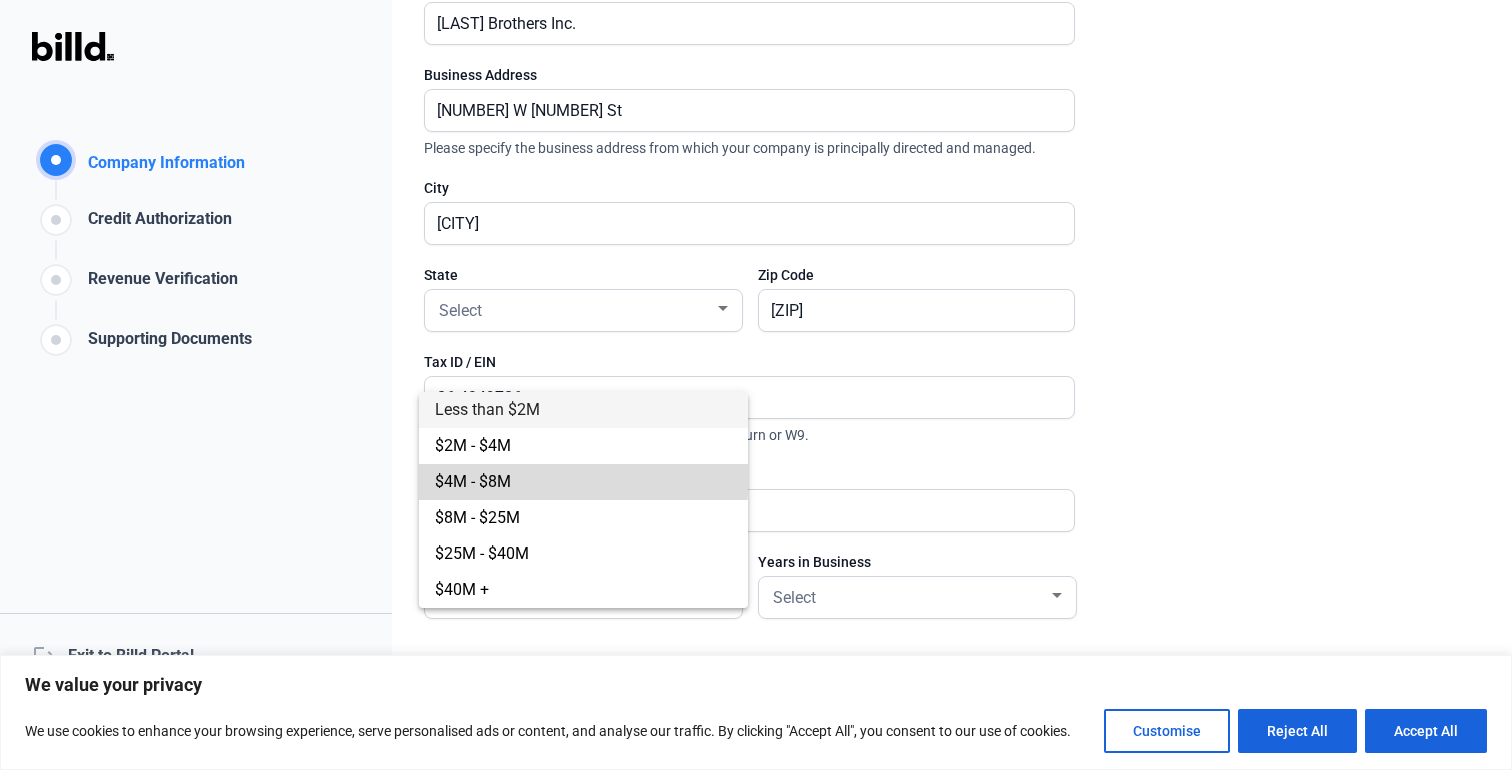click on "$4M - $8M" at bounding box center (583, 482) 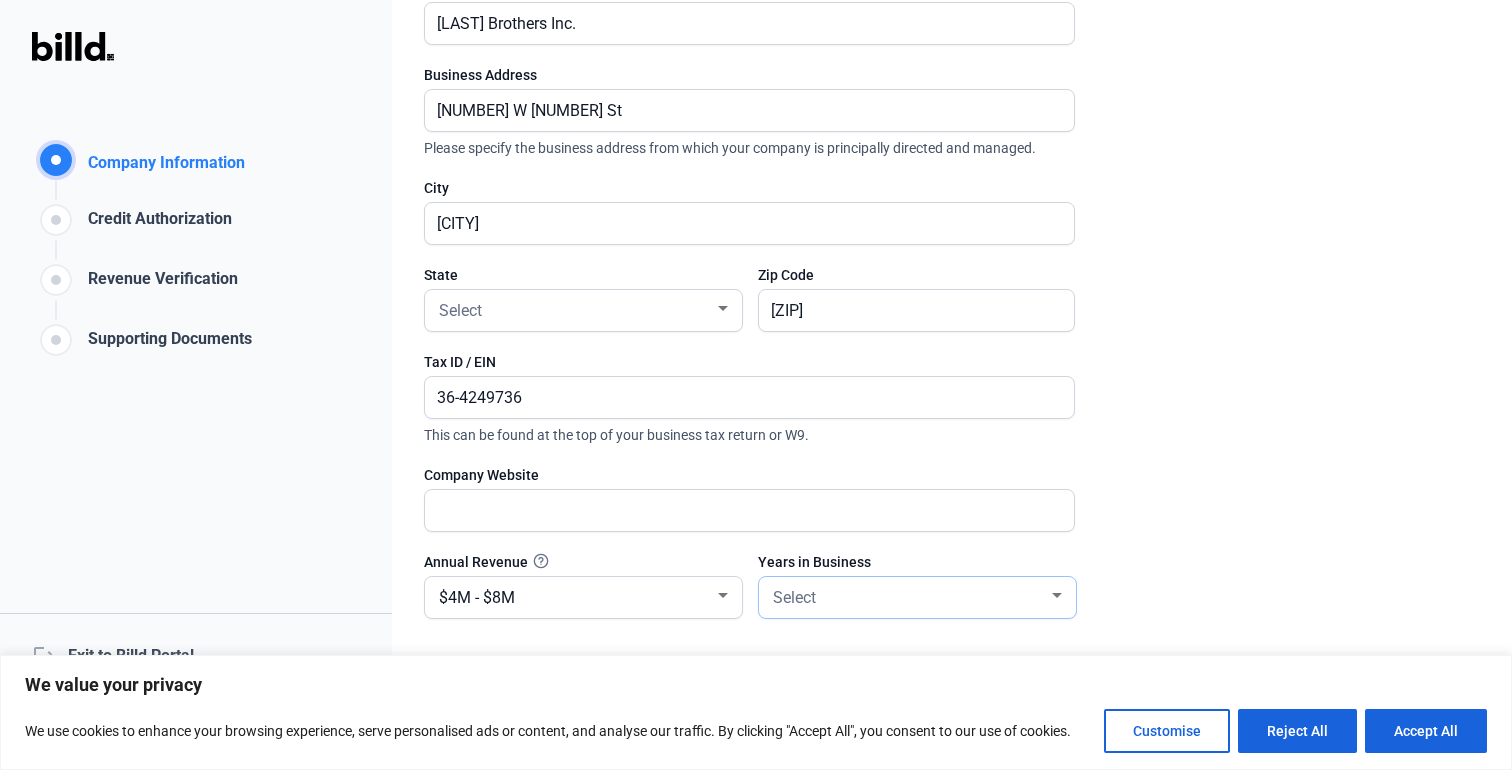click on "Select" at bounding box center (908, 596) 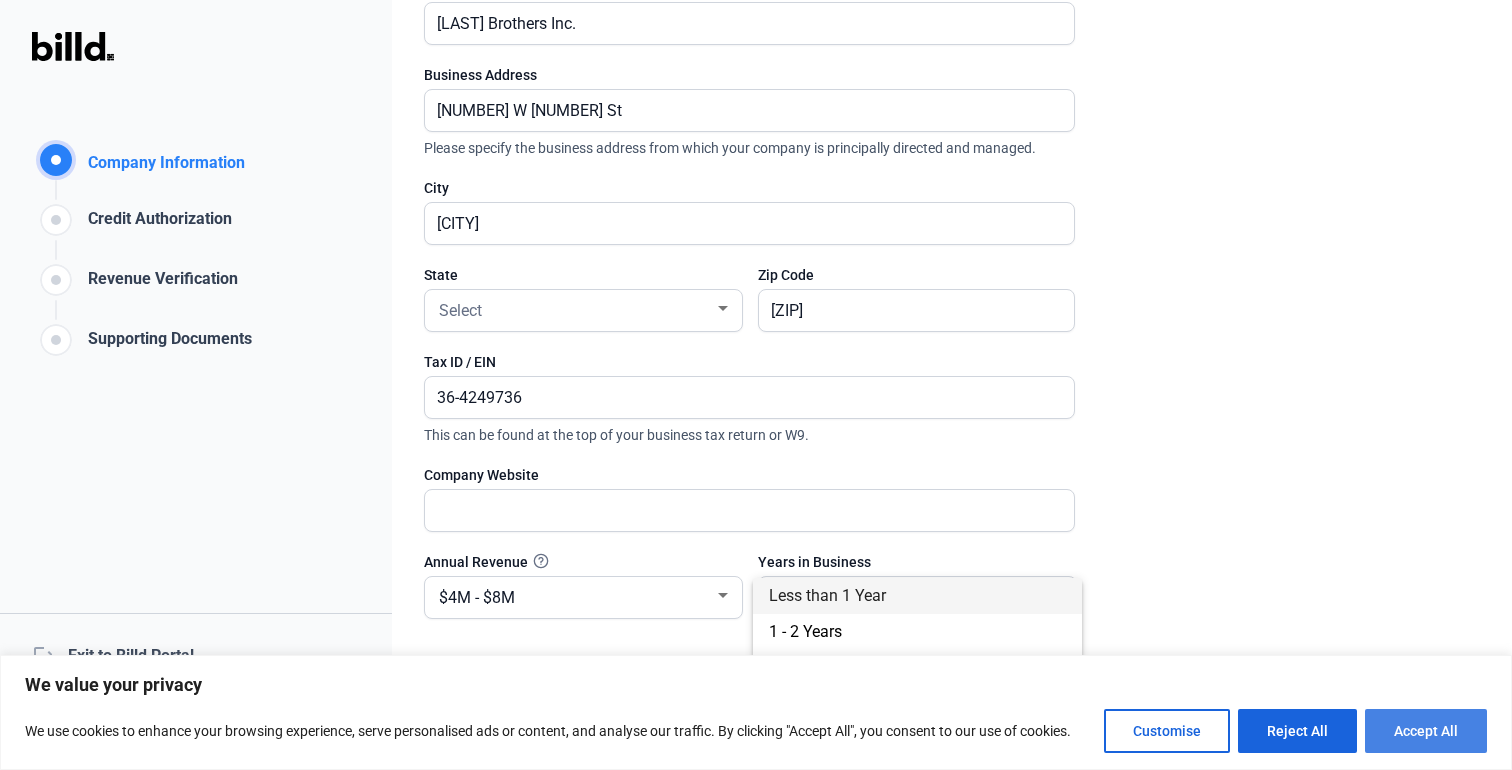 click on "Accept All" at bounding box center [1426, 731] 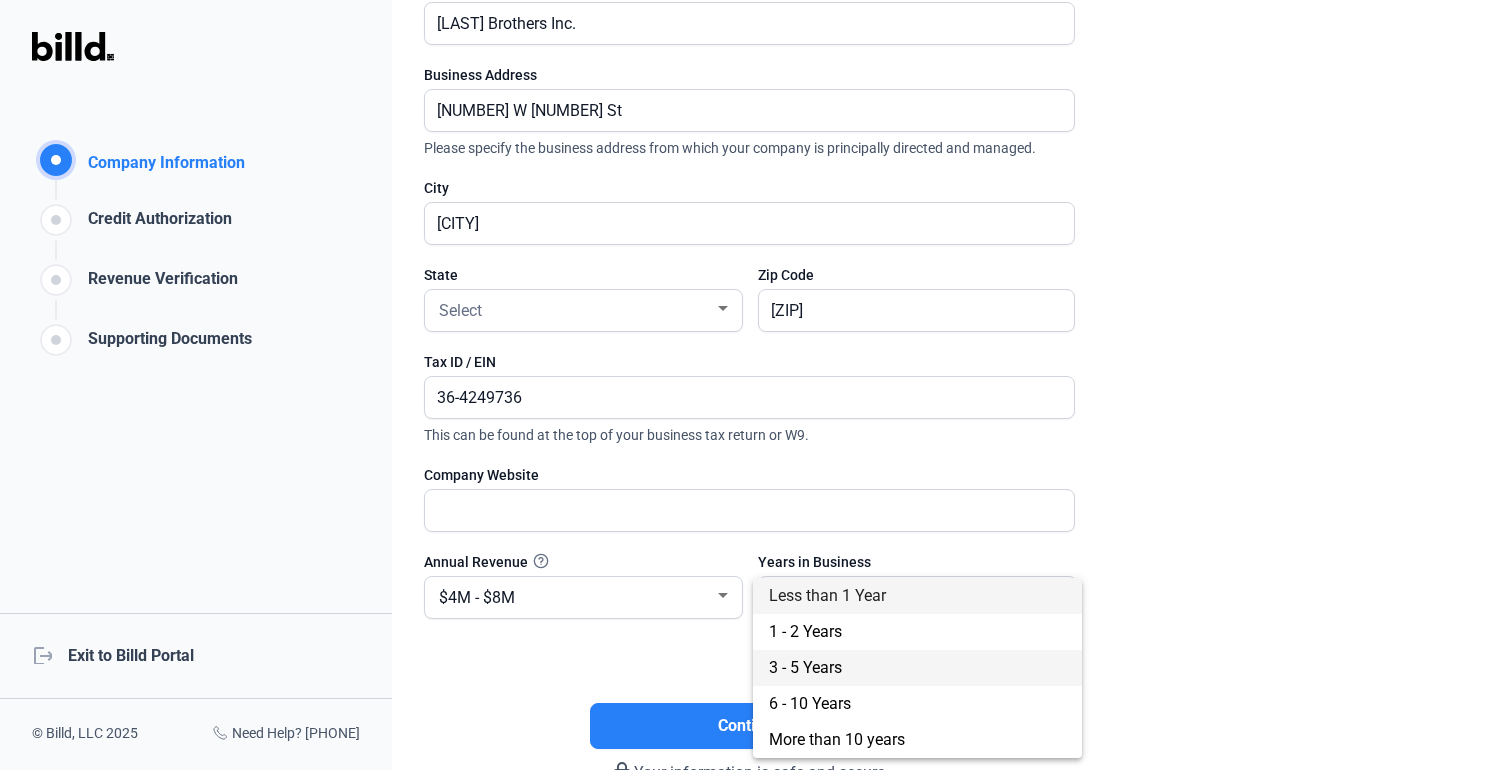 scroll, scrollTop: 0, scrollLeft: 0, axis: both 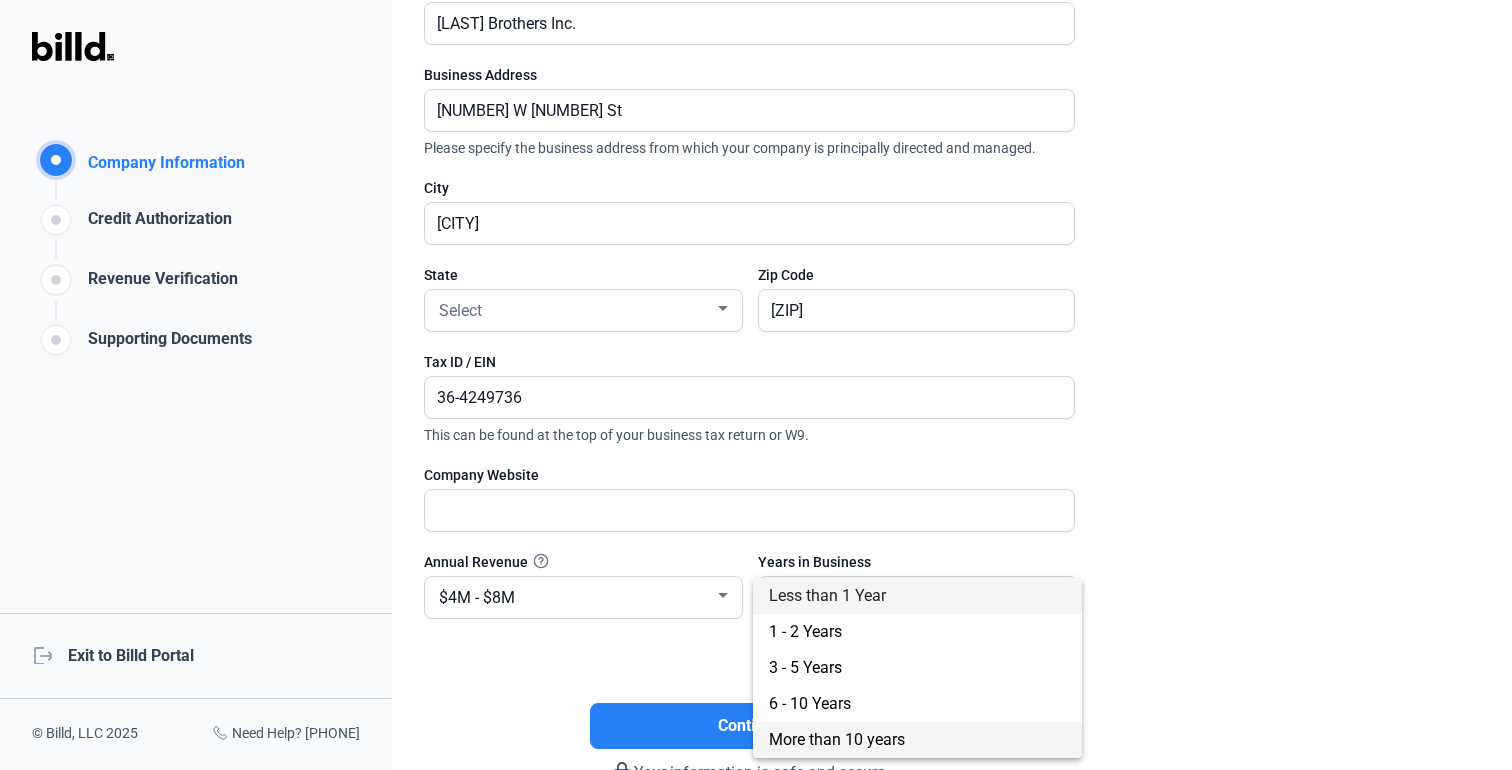 click on "More than 10 years" at bounding box center (837, 739) 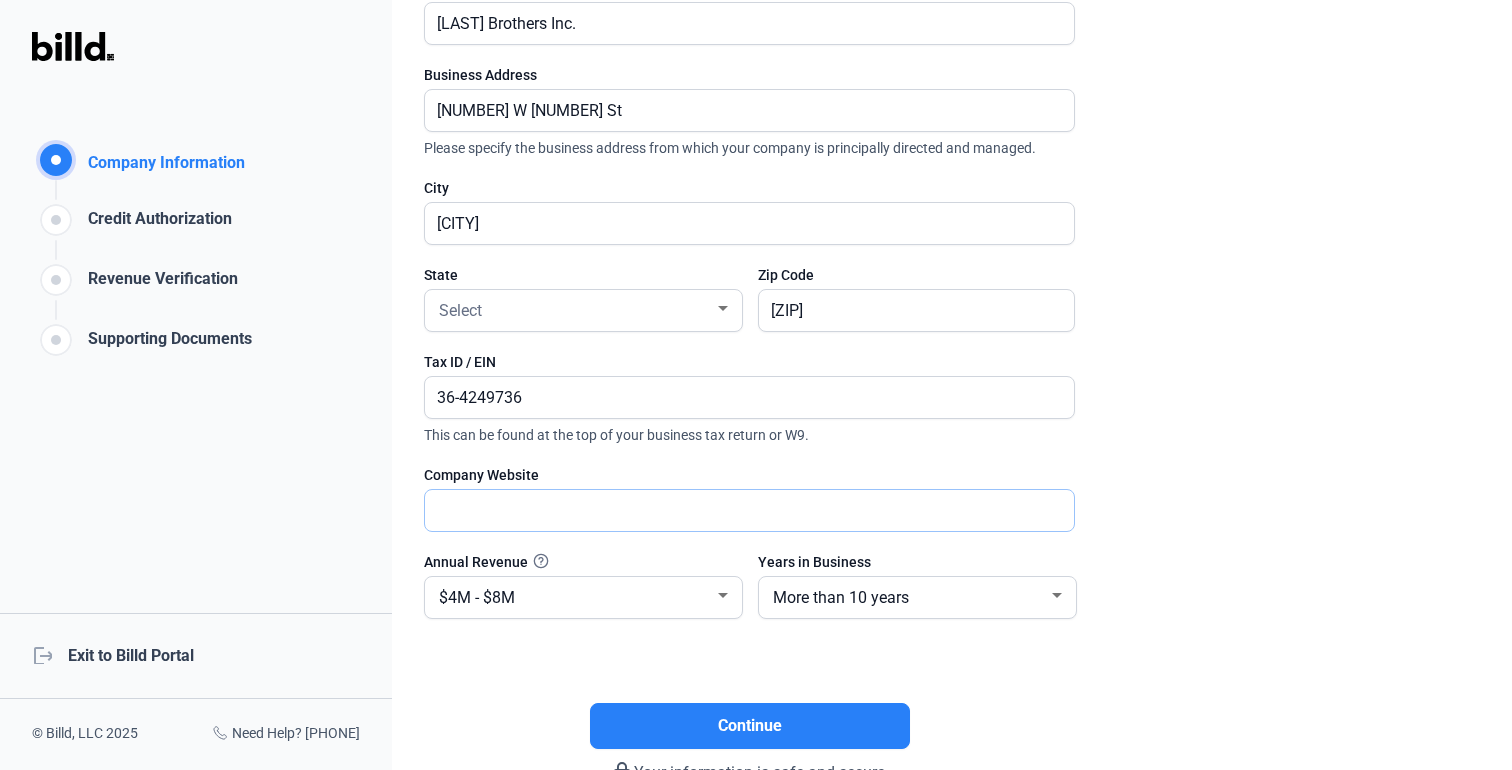 click at bounding box center (749, 510) 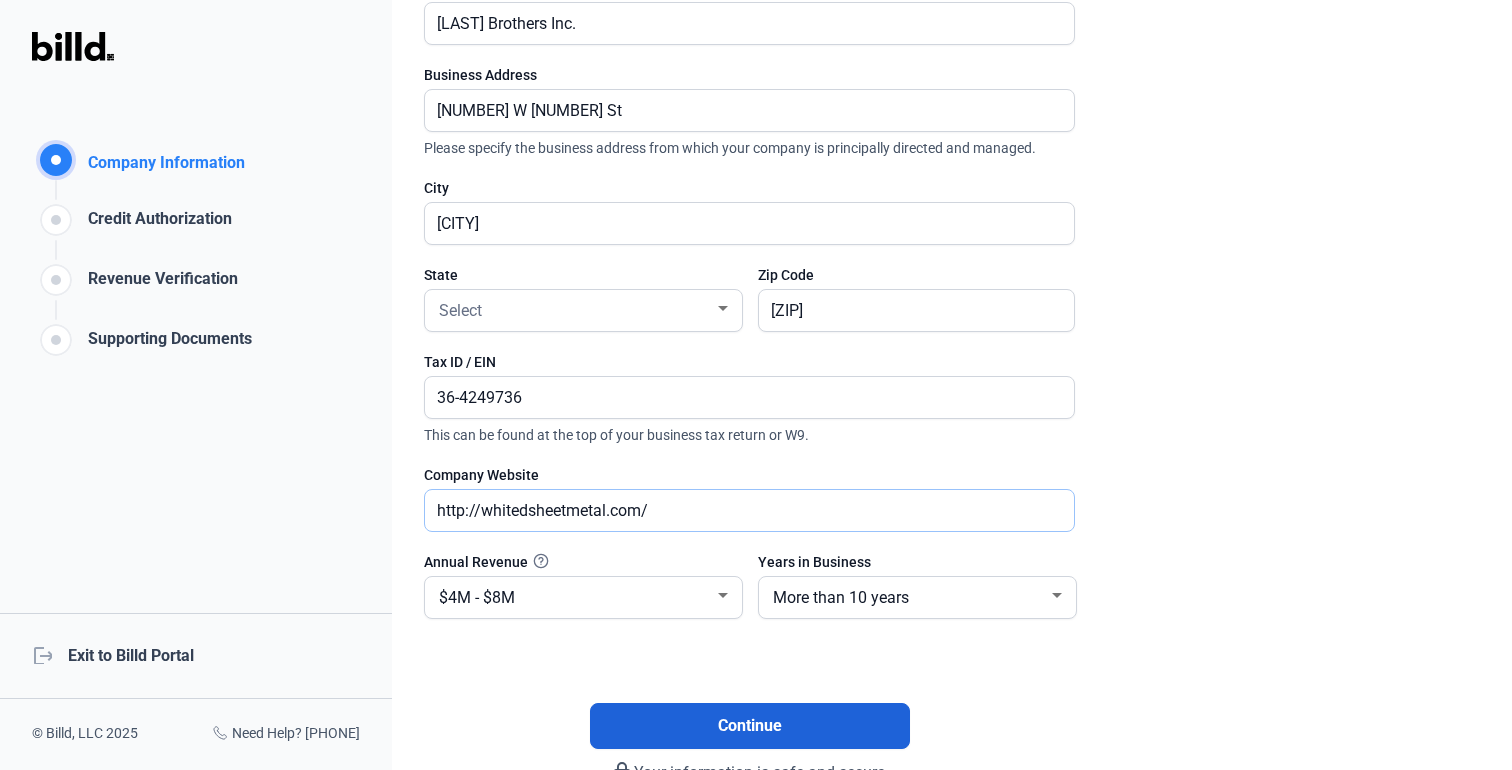 type on "http://whitedsheetmetal.com/" 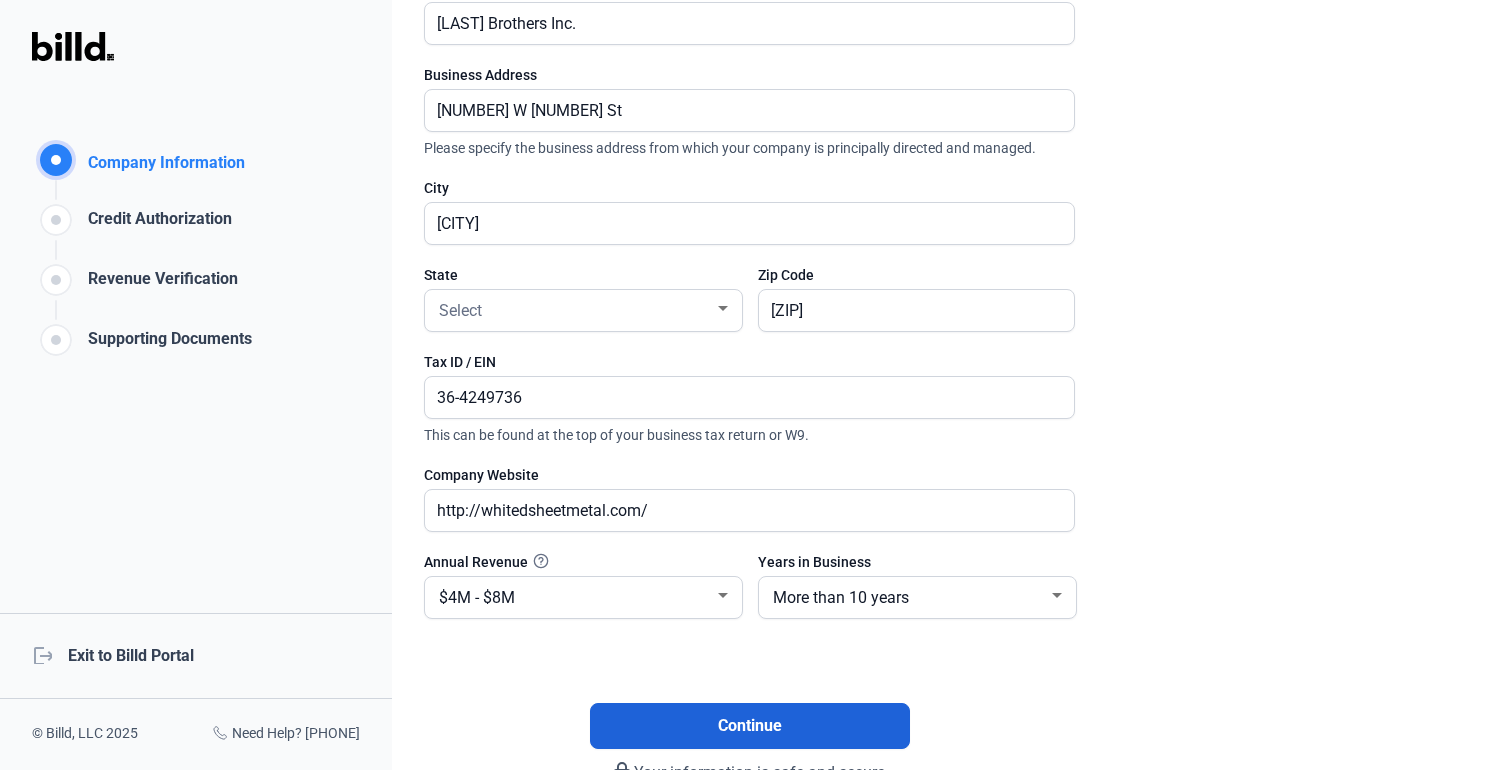 click on "Continue" 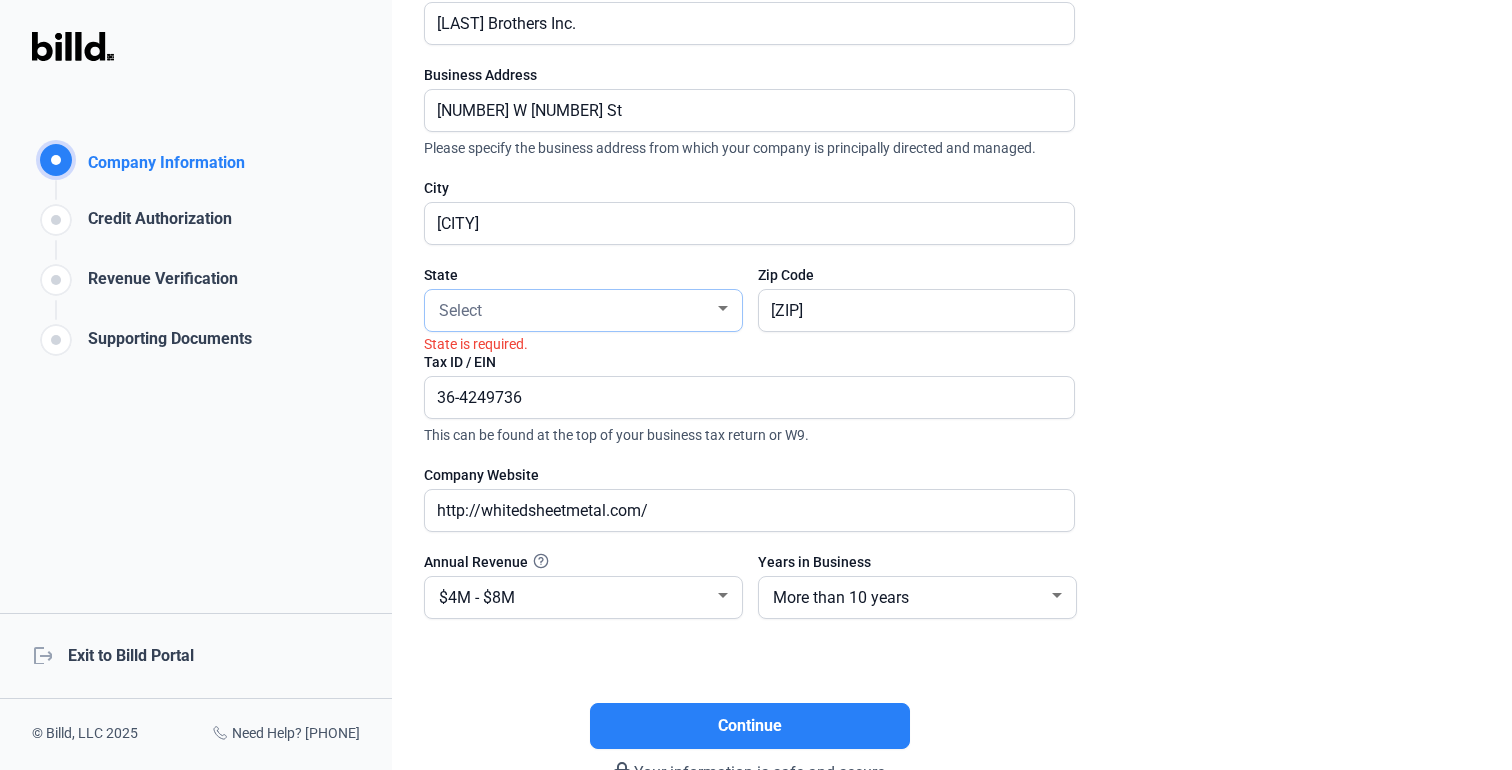click on "Select" at bounding box center [574, 309] 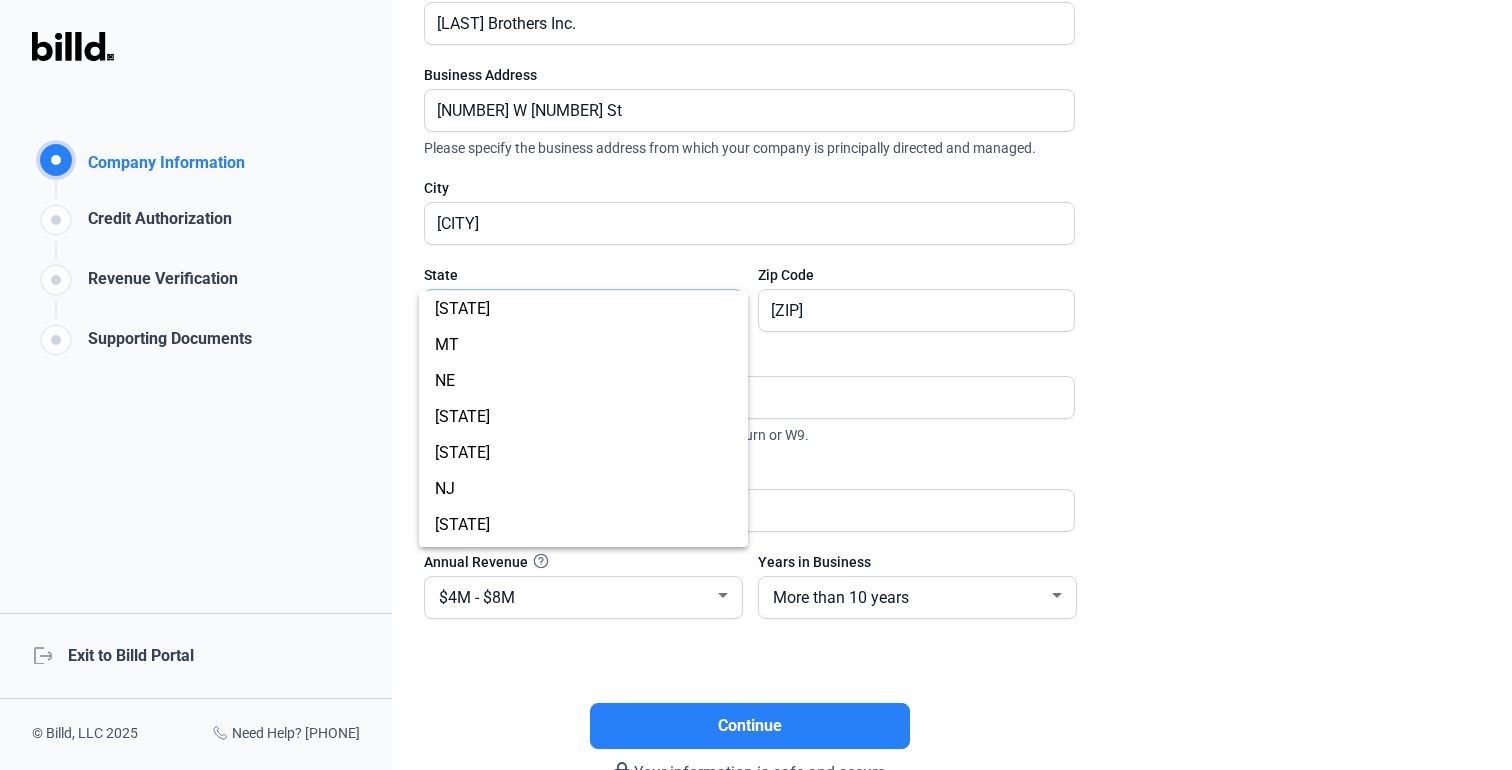 scroll, scrollTop: 400, scrollLeft: 0, axis: vertical 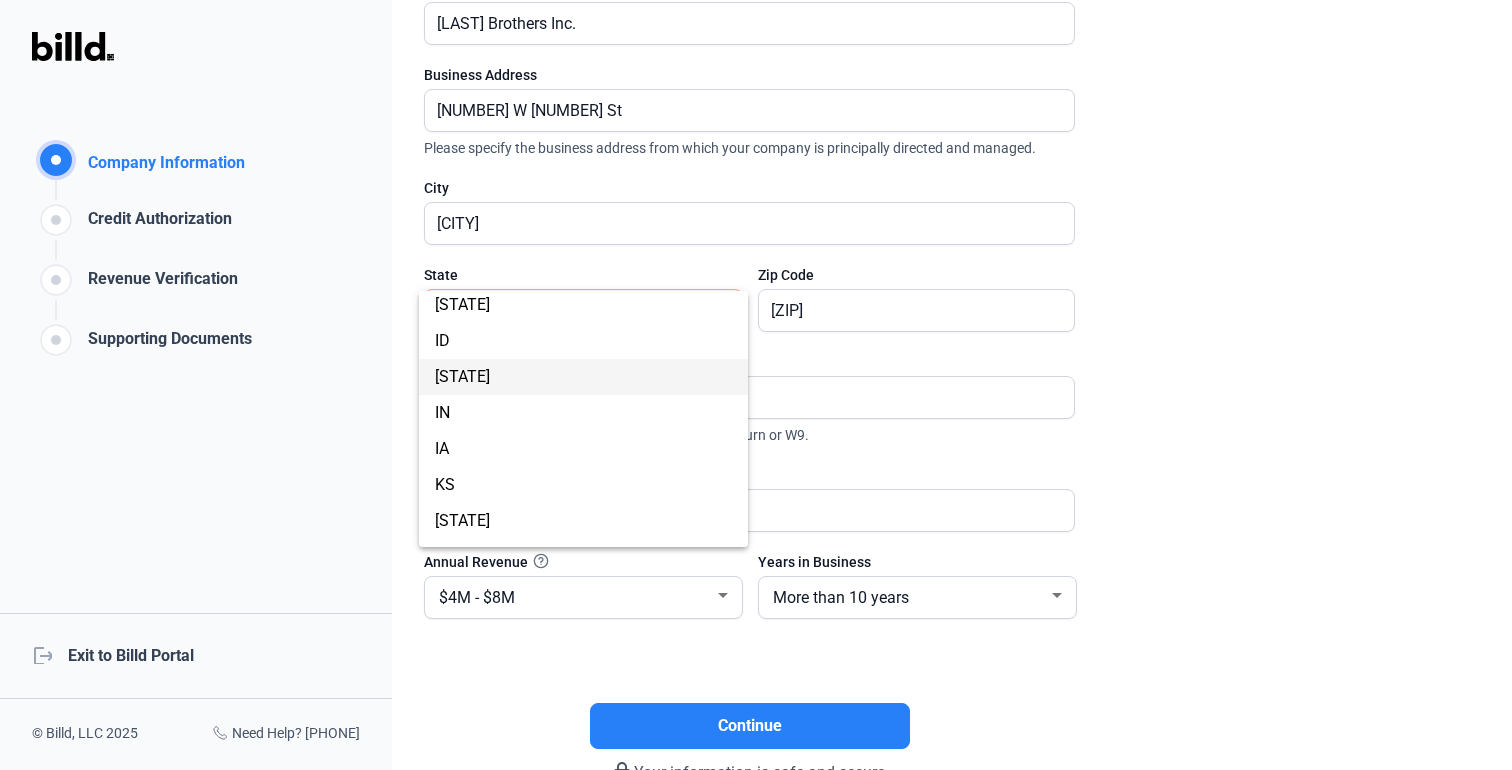 click on "[STATE]" at bounding box center (583, 377) 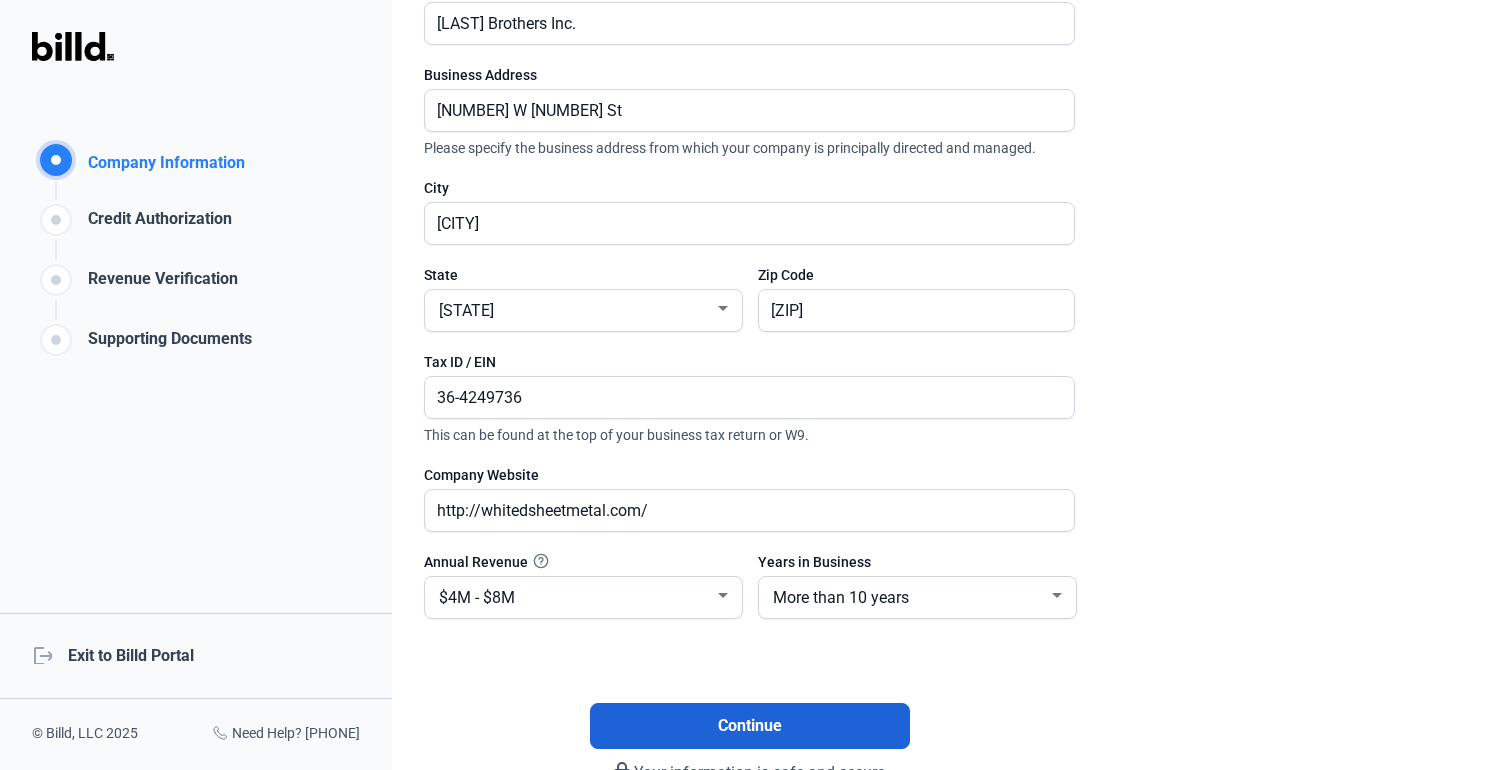 click on "Continue" 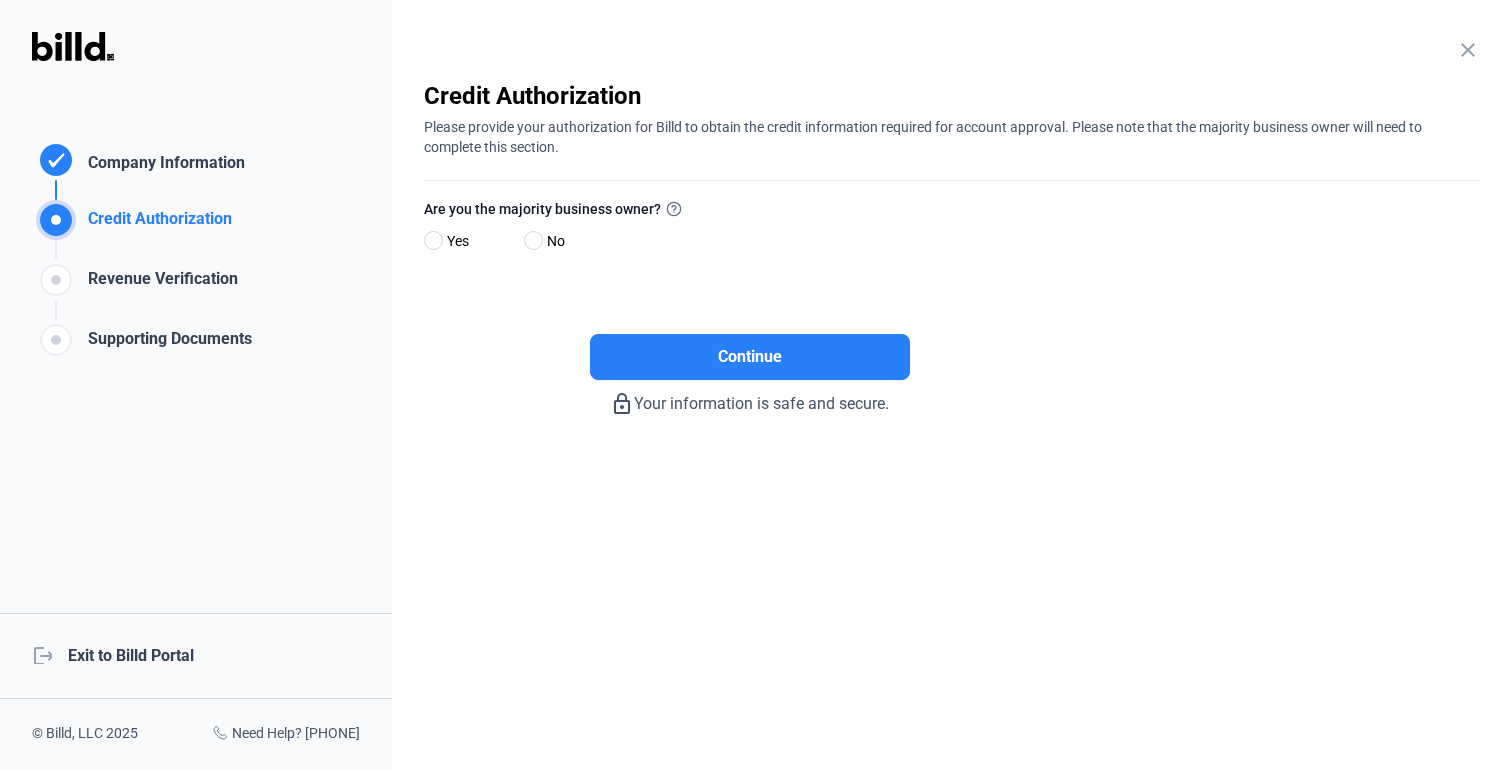 scroll, scrollTop: 0, scrollLeft: 0, axis: both 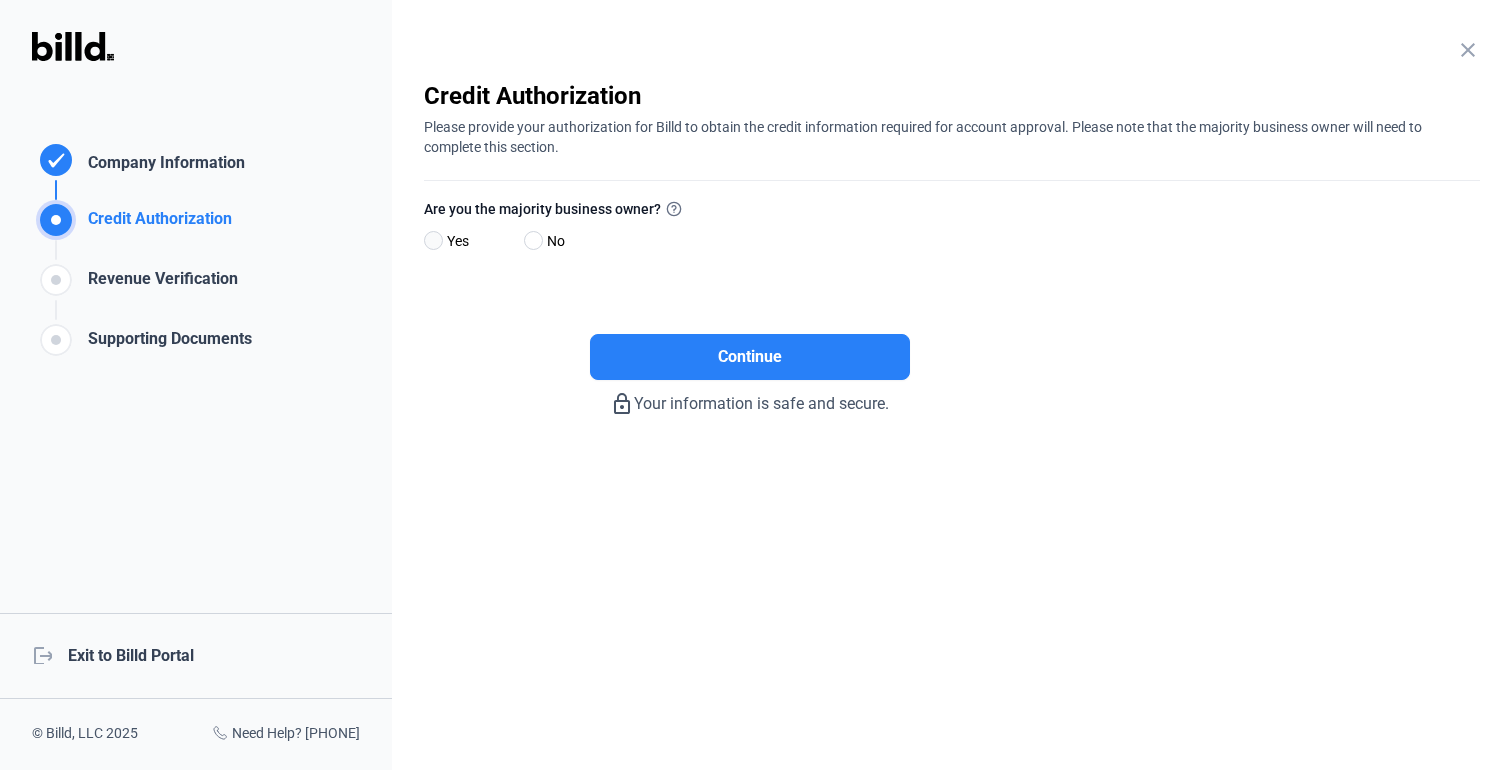 click at bounding box center (433, 240) 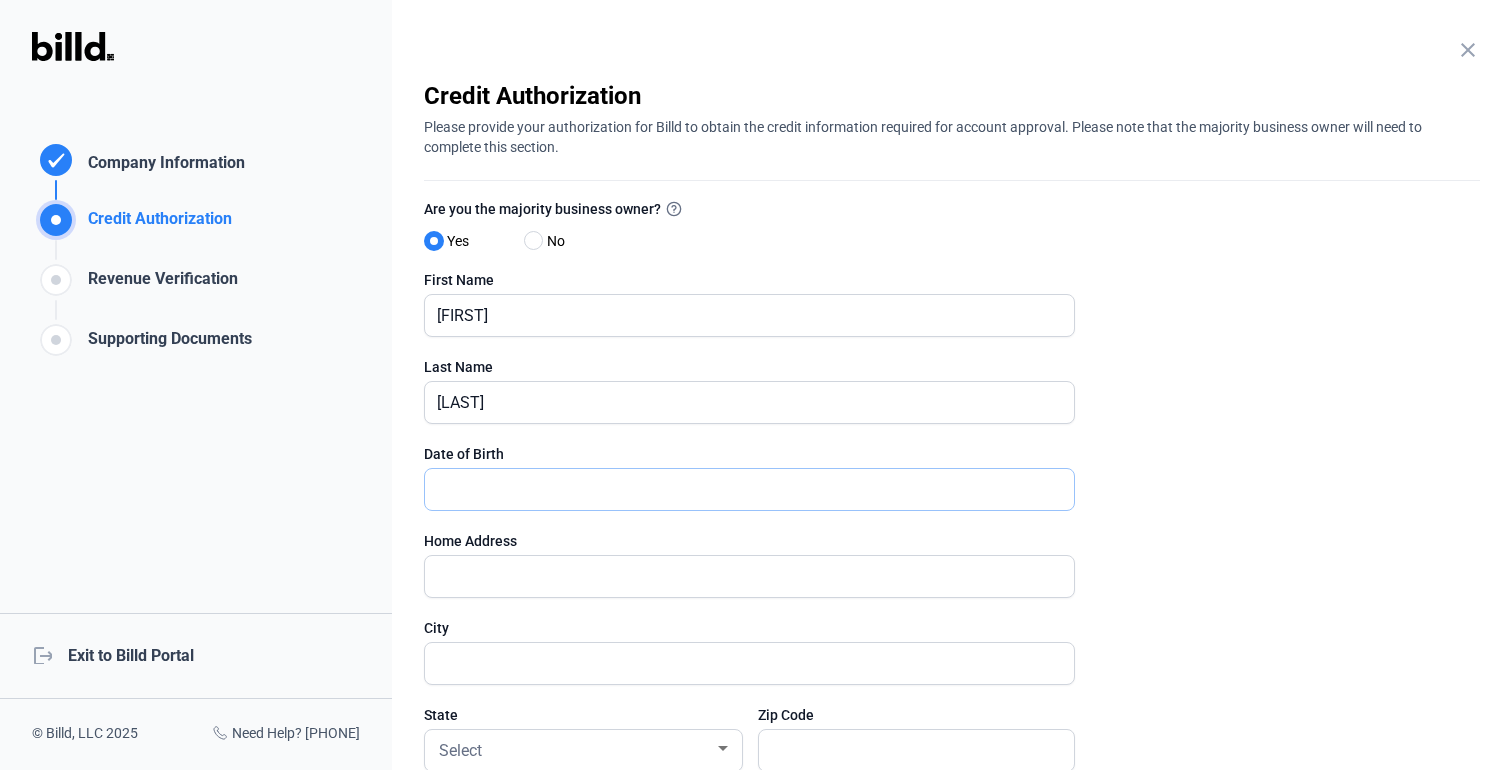 click at bounding box center [749, 489] 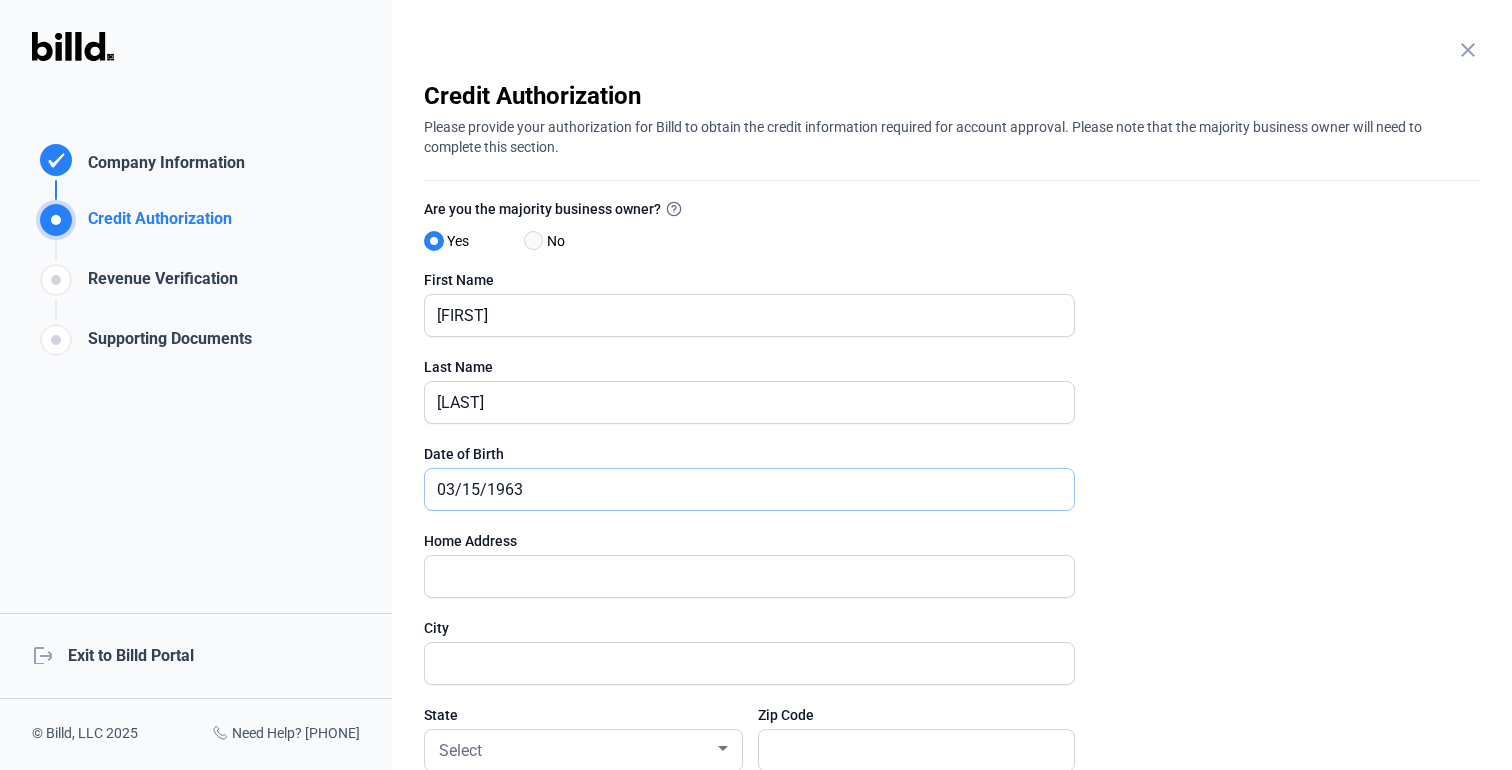 type on "03/15/1963" 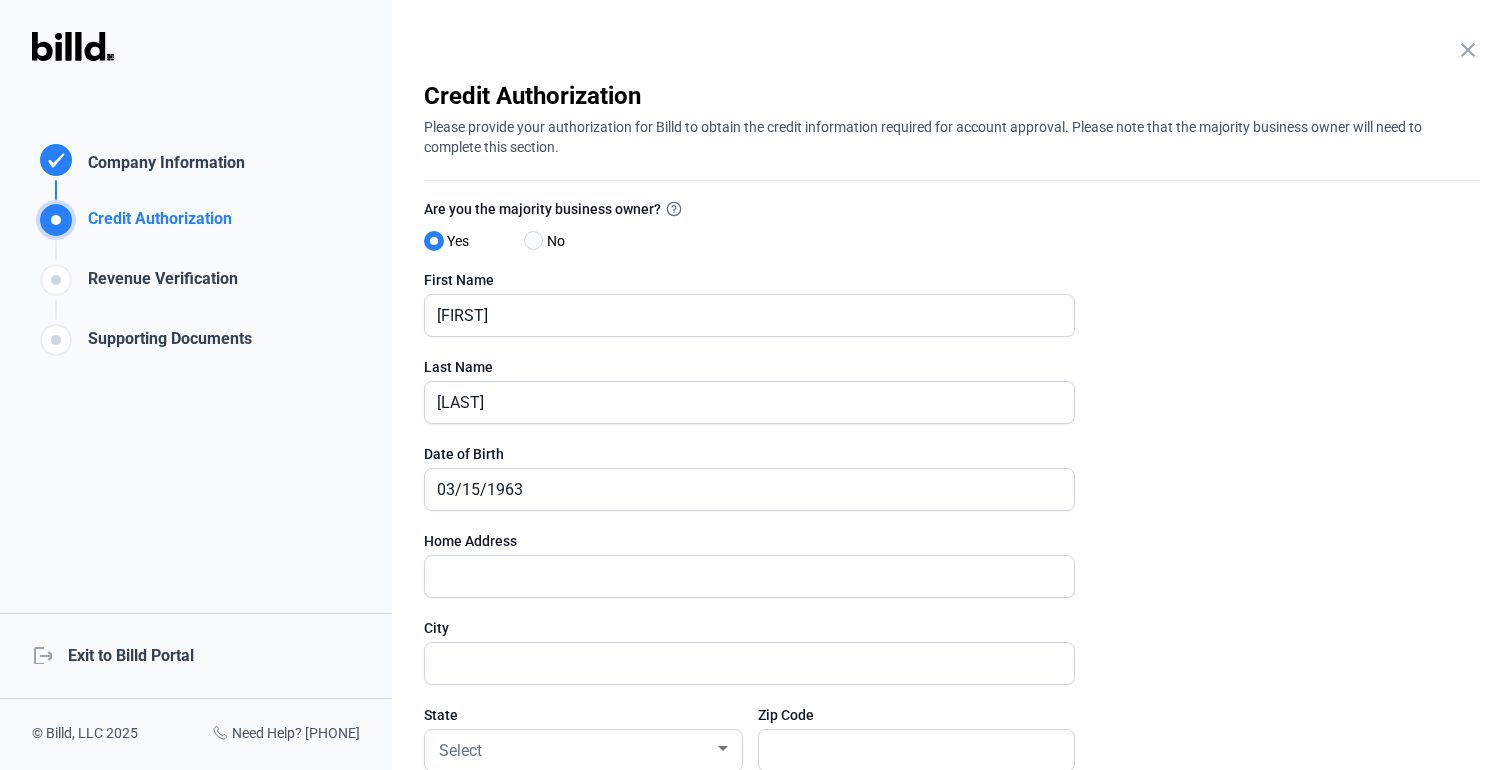 click at bounding box center (533, 240) 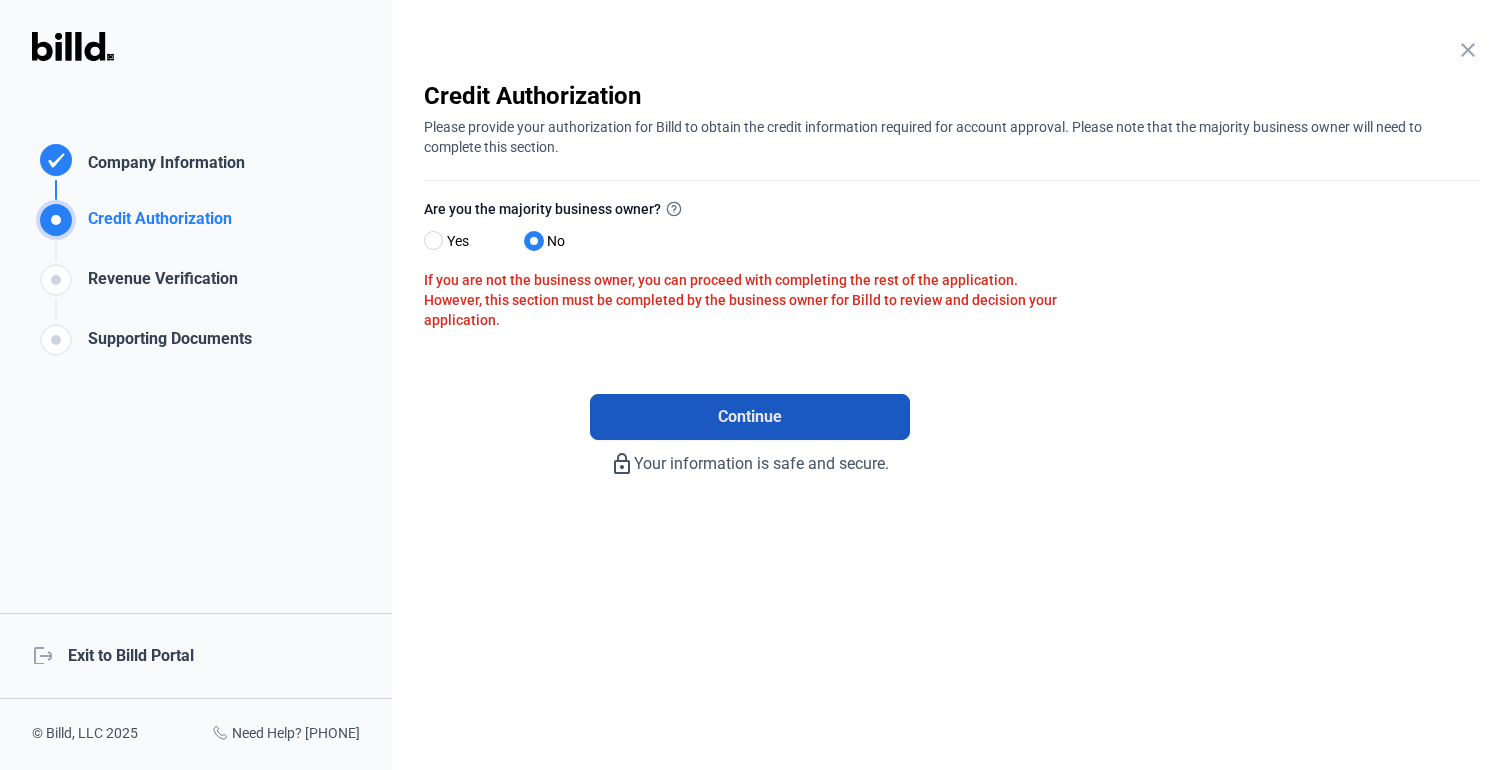 click on "Continue" 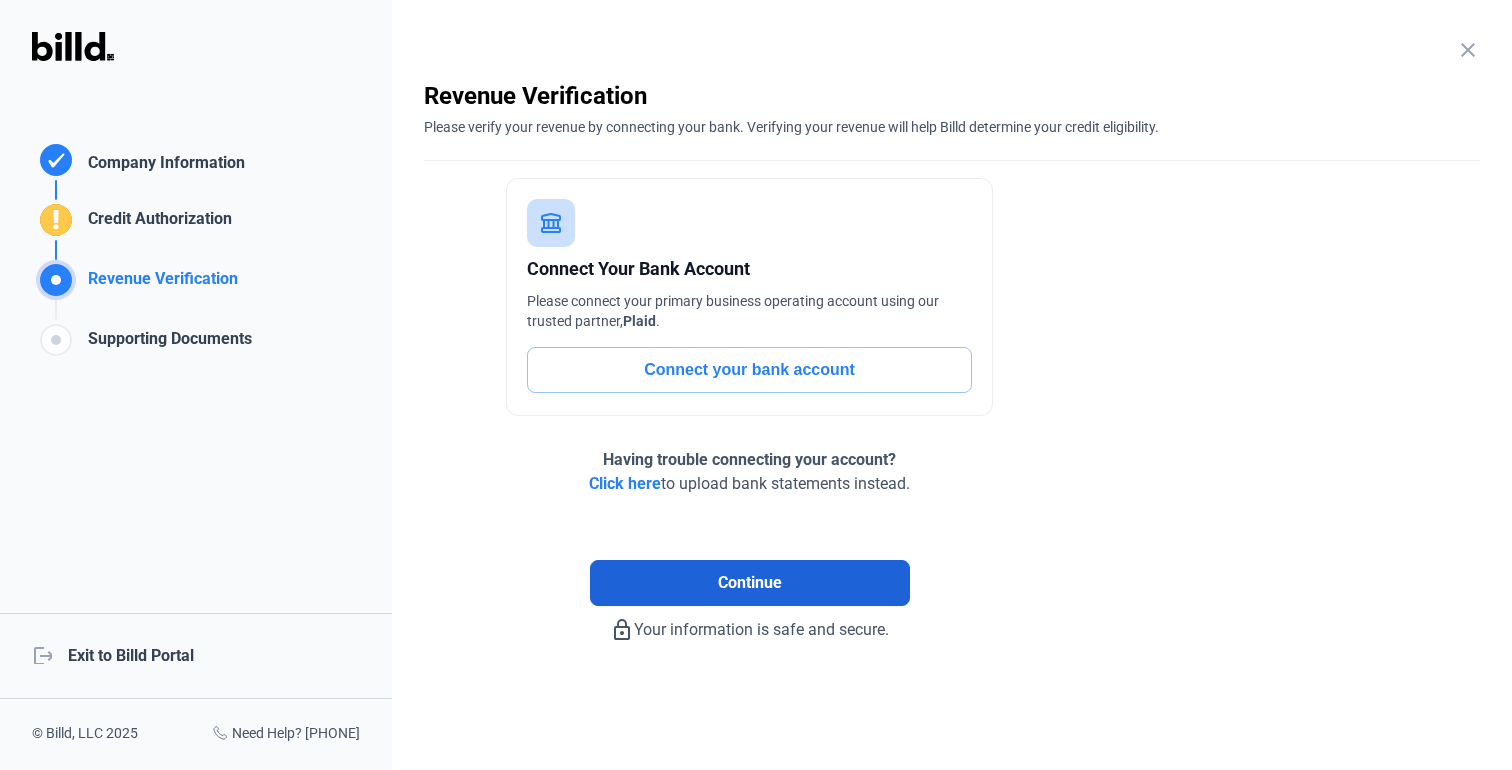 click on "Continue" 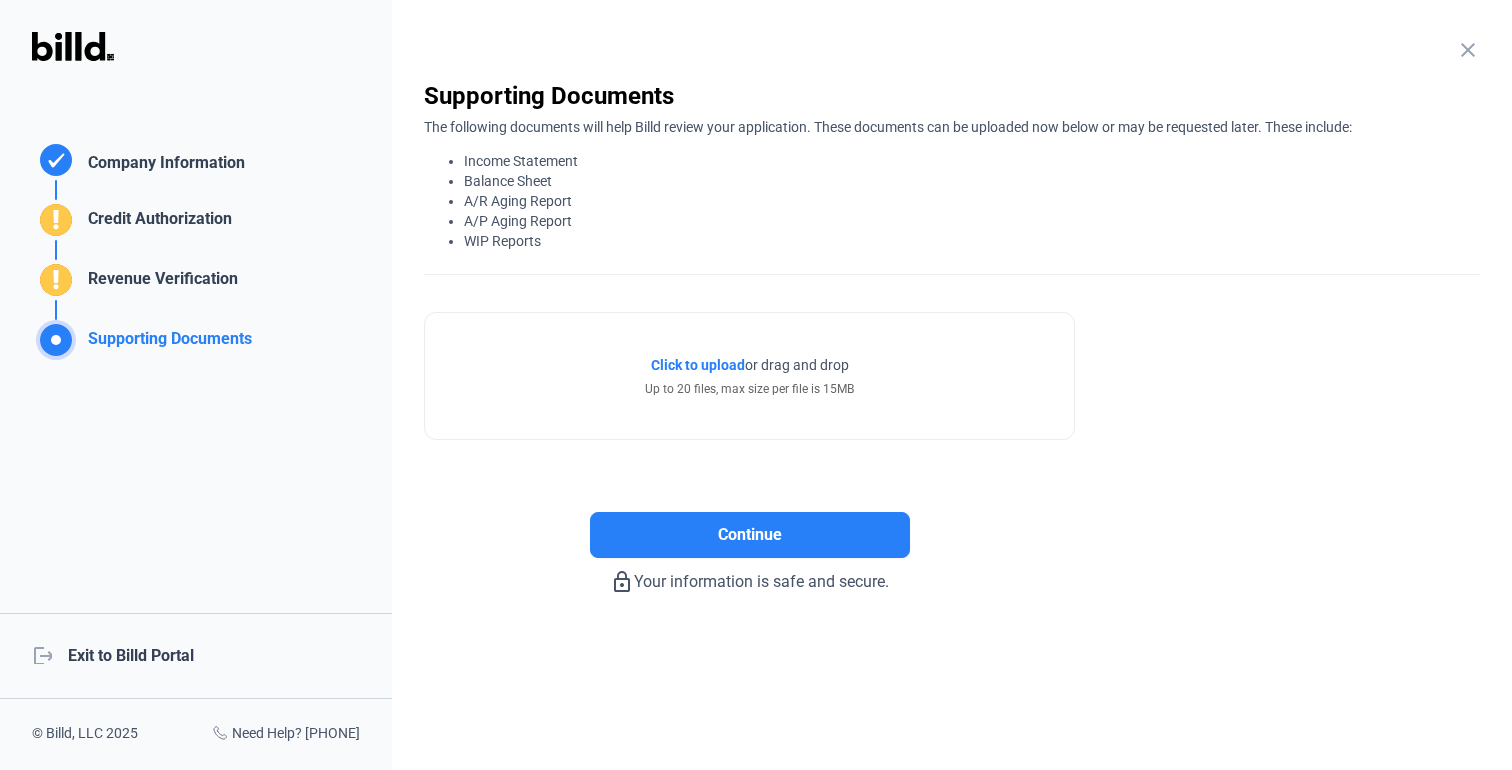 click on "Company Information" 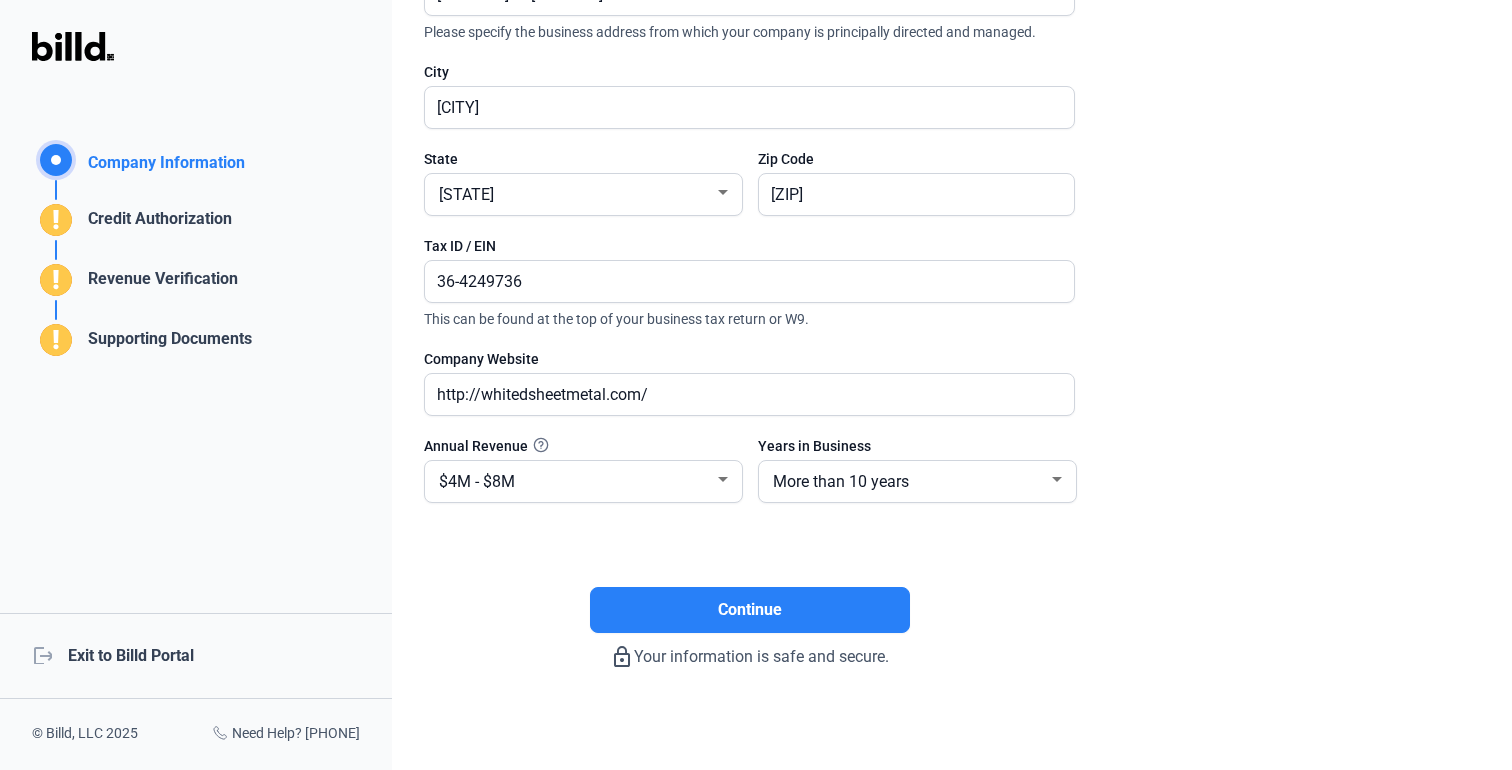 scroll, scrollTop: 325, scrollLeft: 0, axis: vertical 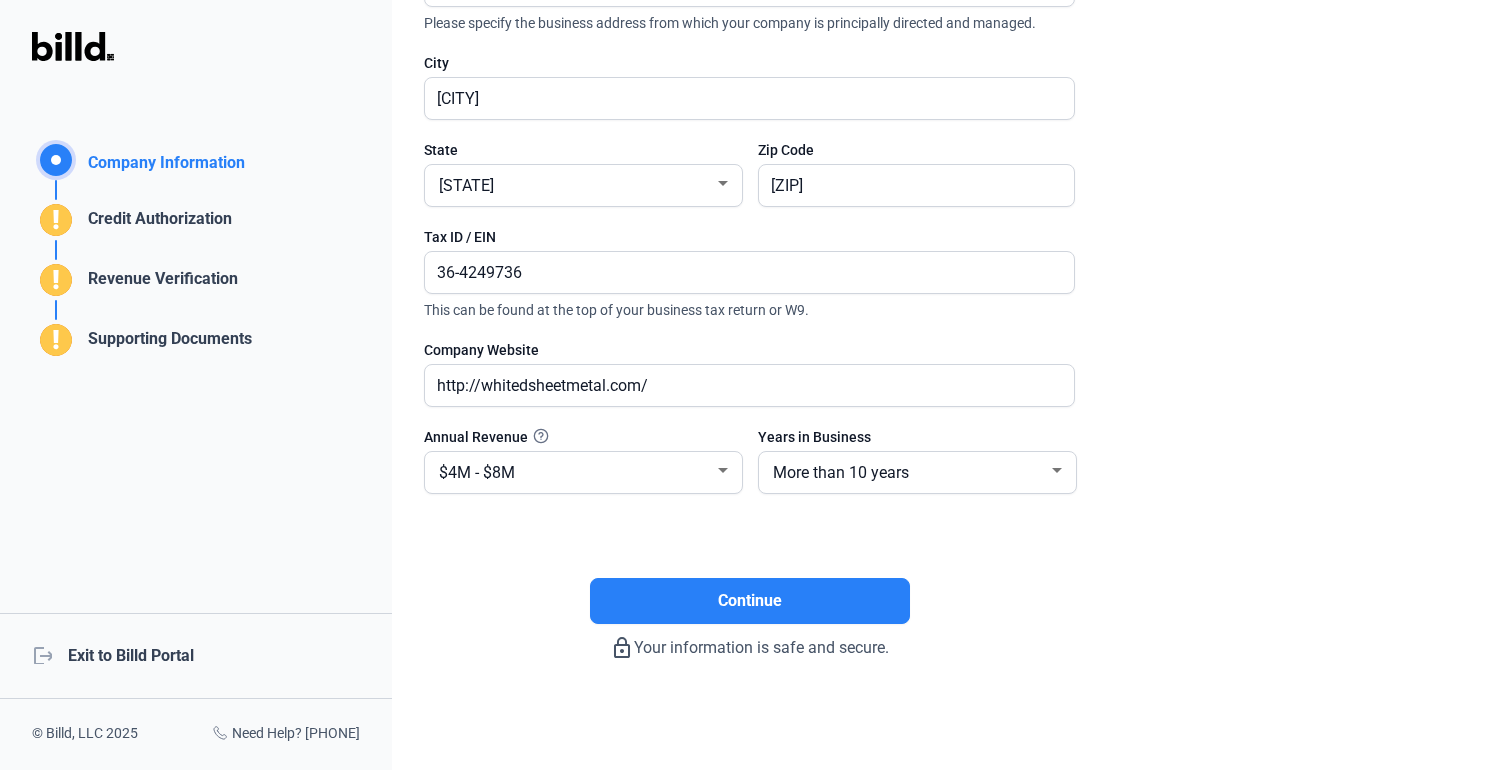 click on "Credit Authorization" 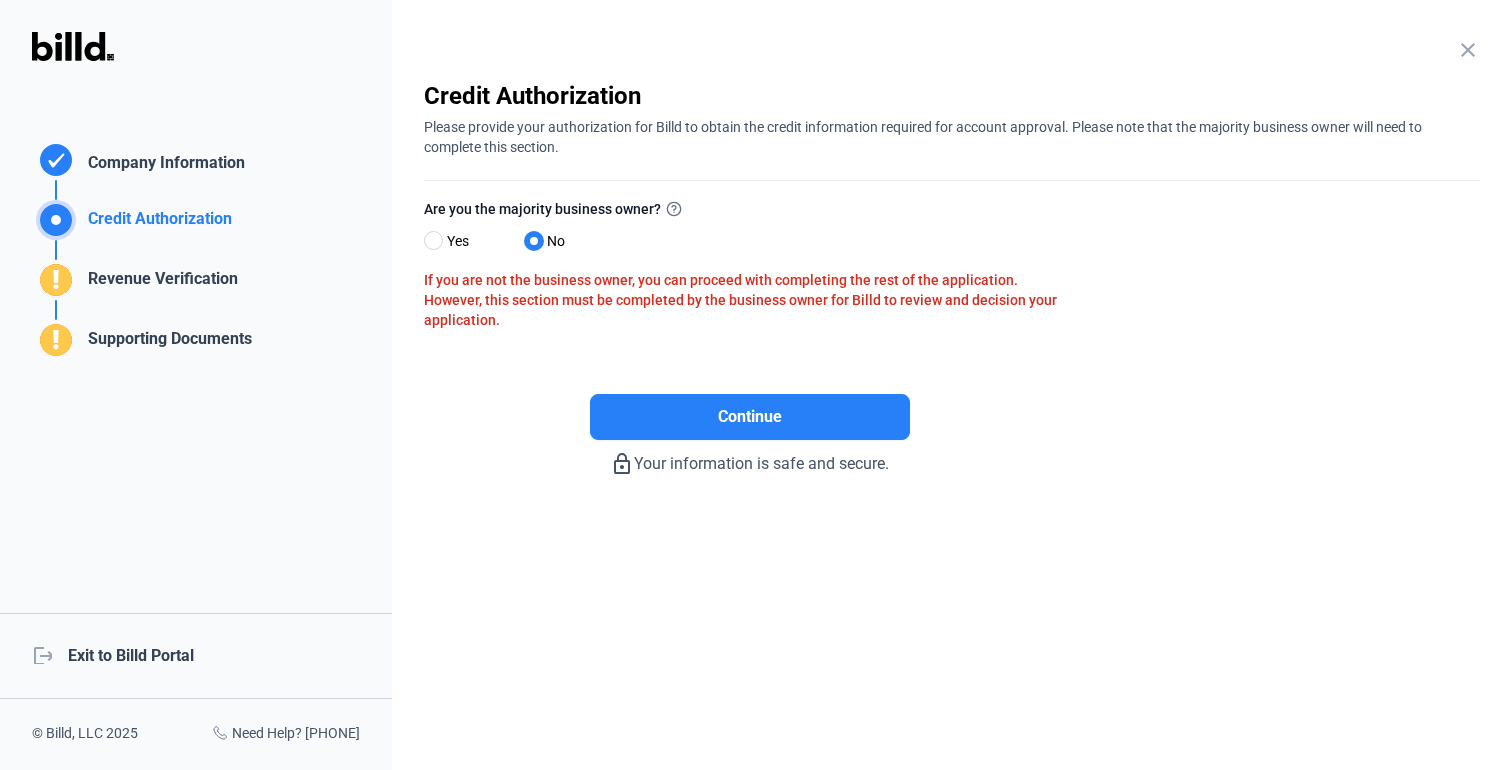 scroll, scrollTop: 0, scrollLeft: 0, axis: both 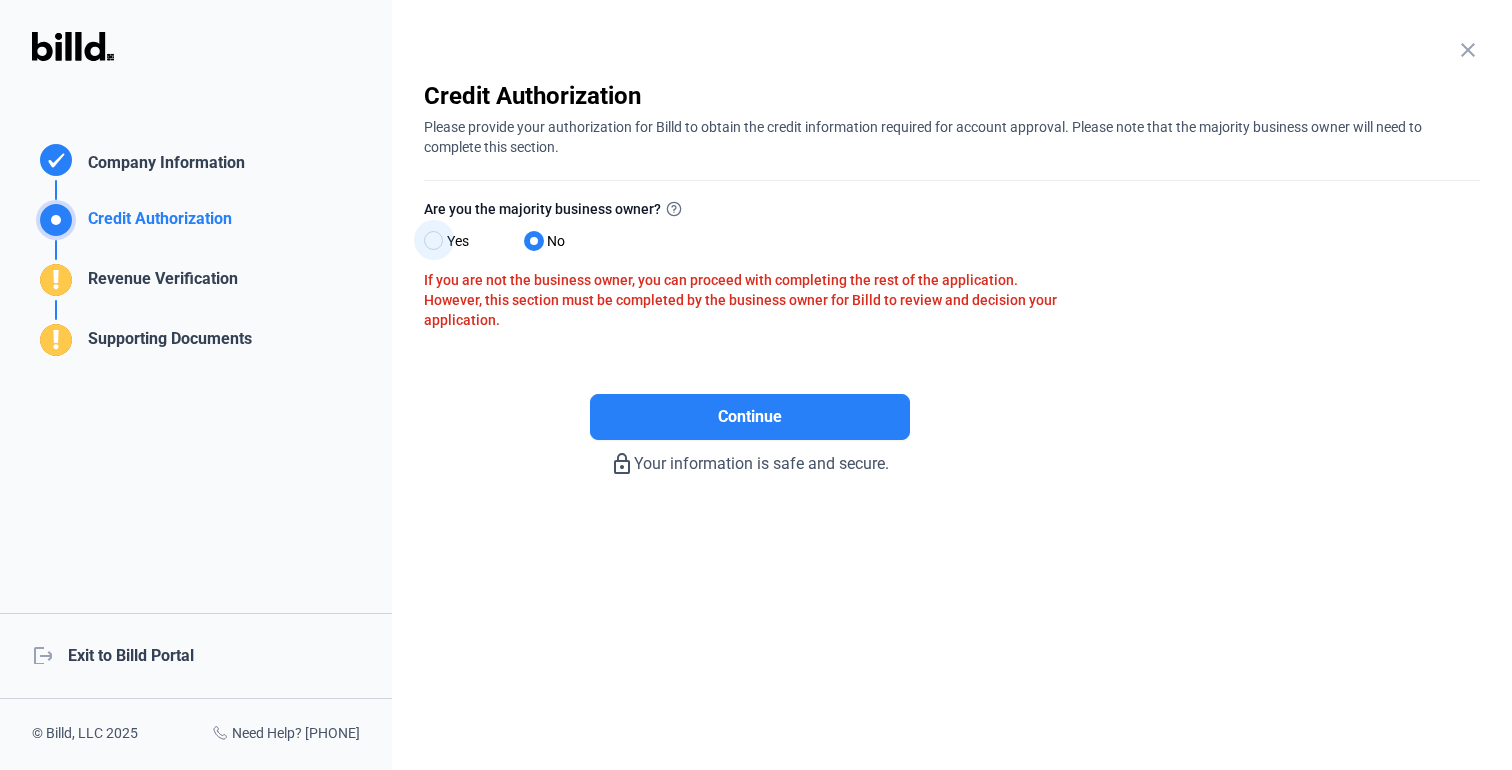 click on "Yes" at bounding box center (454, 241) 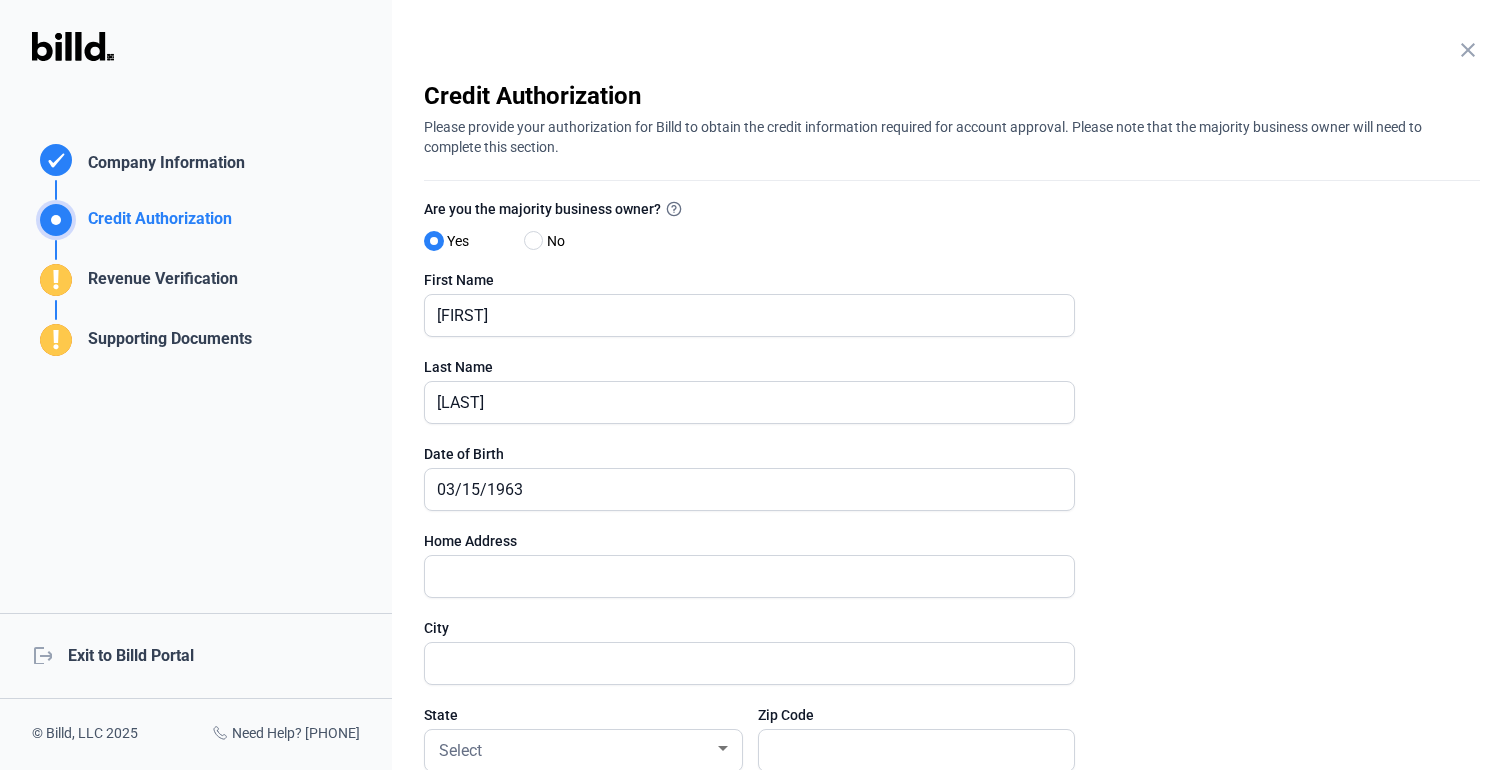 scroll, scrollTop: 200, scrollLeft: 0, axis: vertical 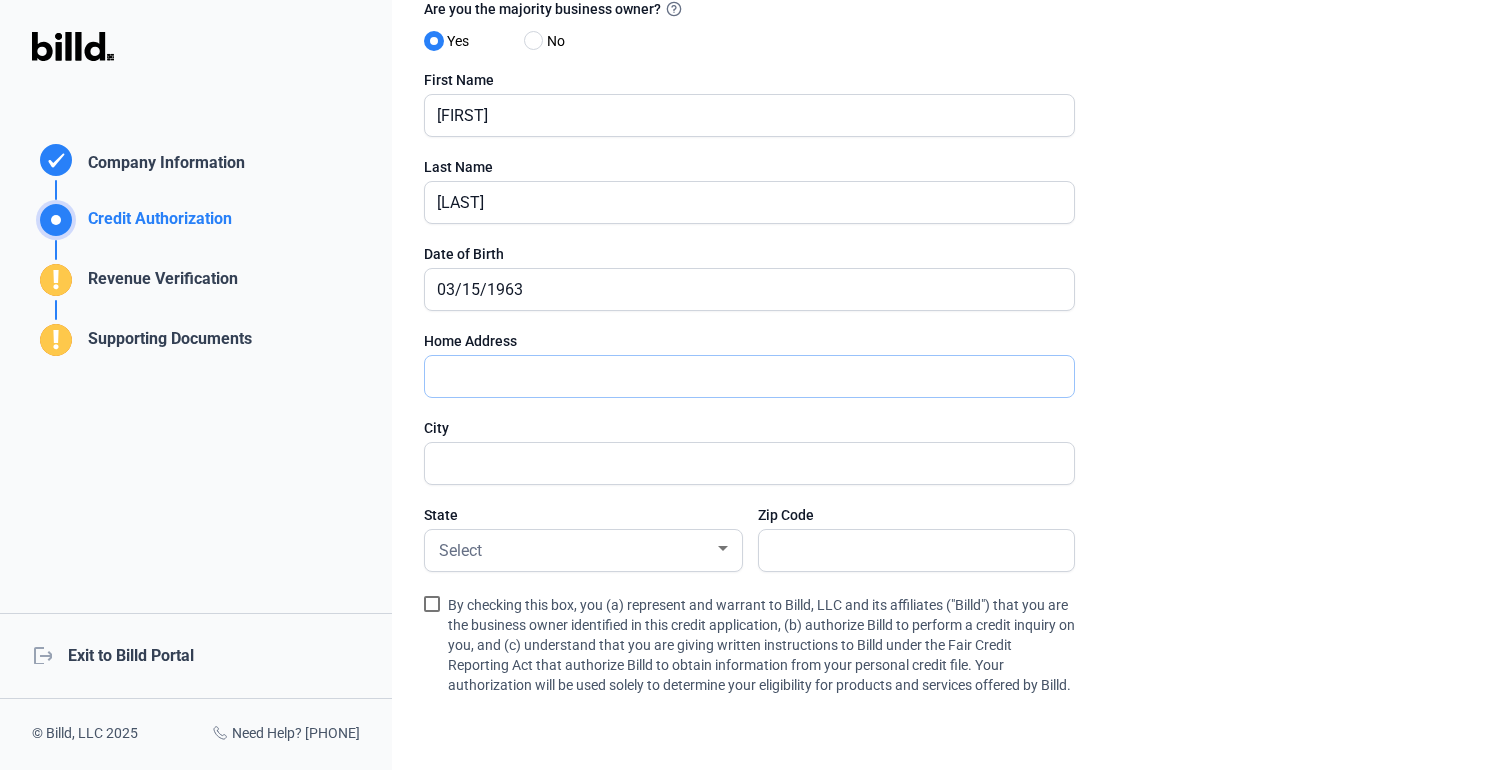 click at bounding box center [738, 376] 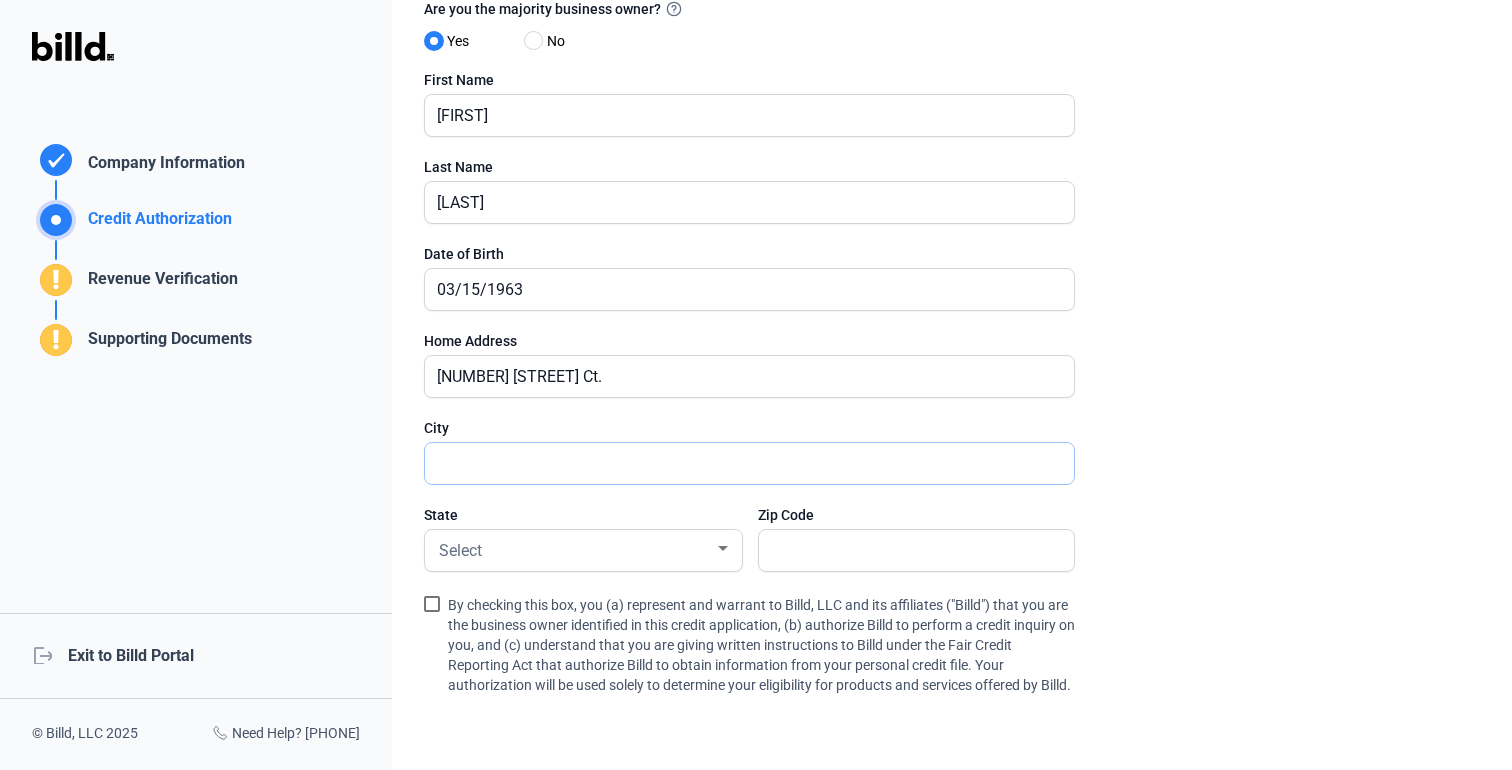 type on "[CITY]" 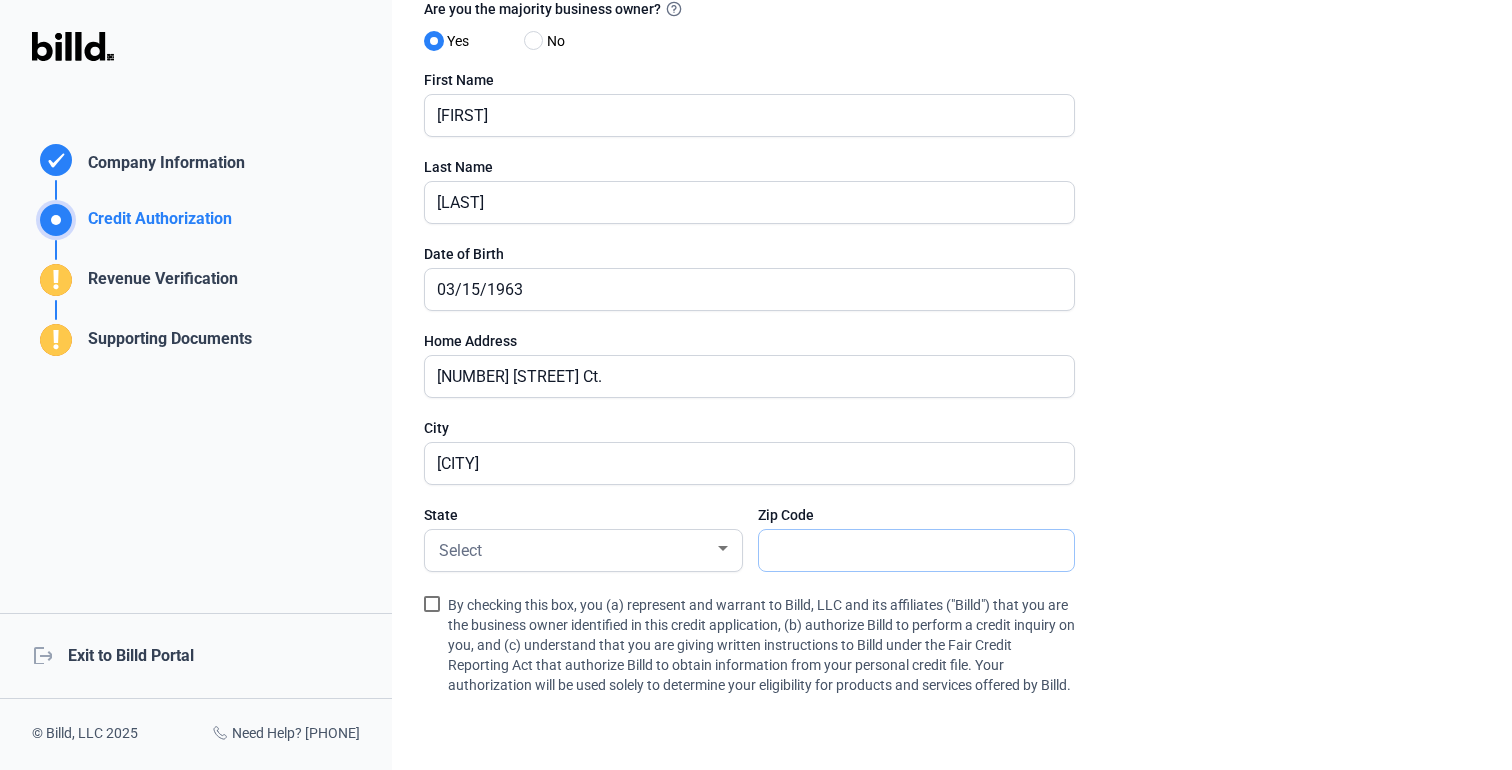 type on "[ZIP]" 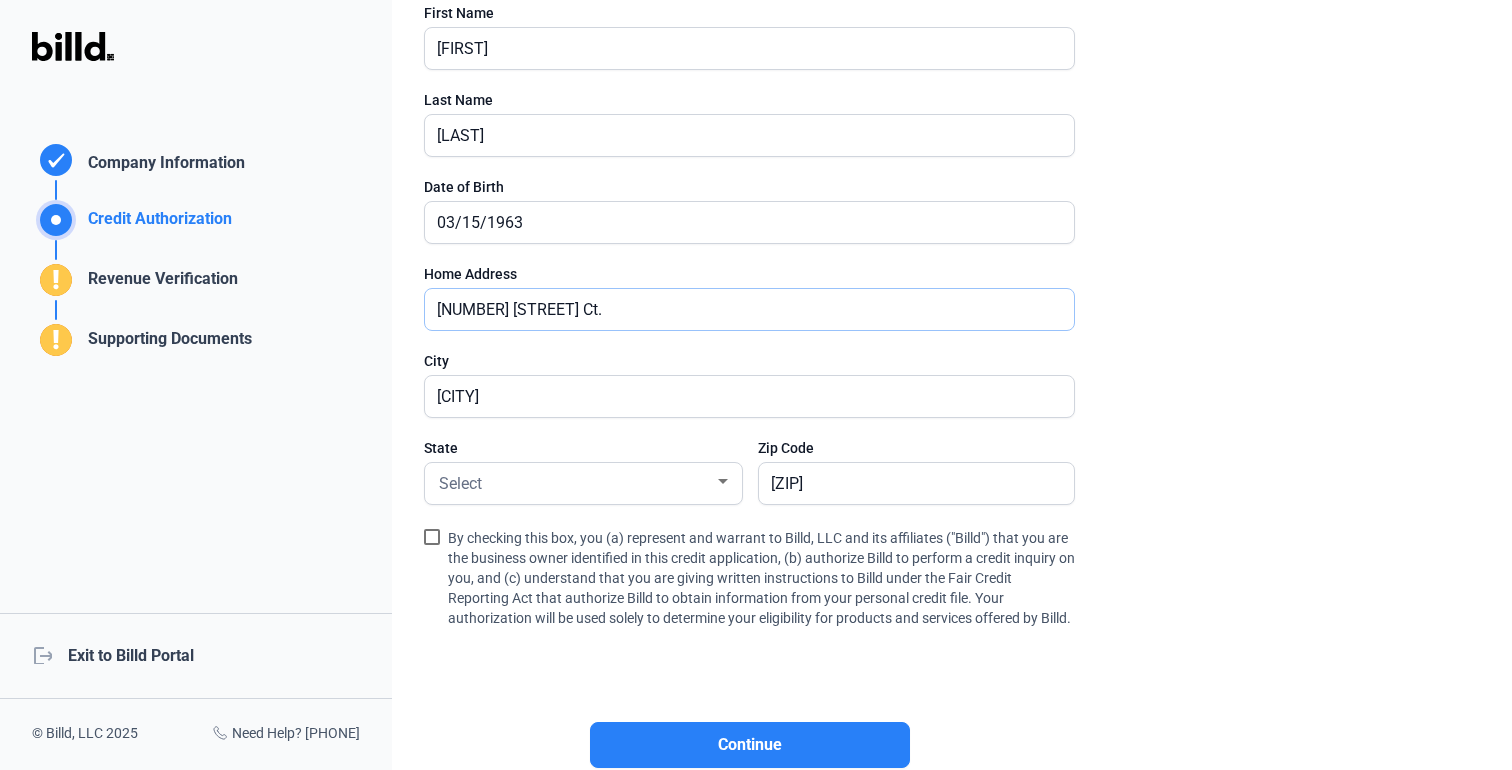 scroll, scrollTop: 300, scrollLeft: 0, axis: vertical 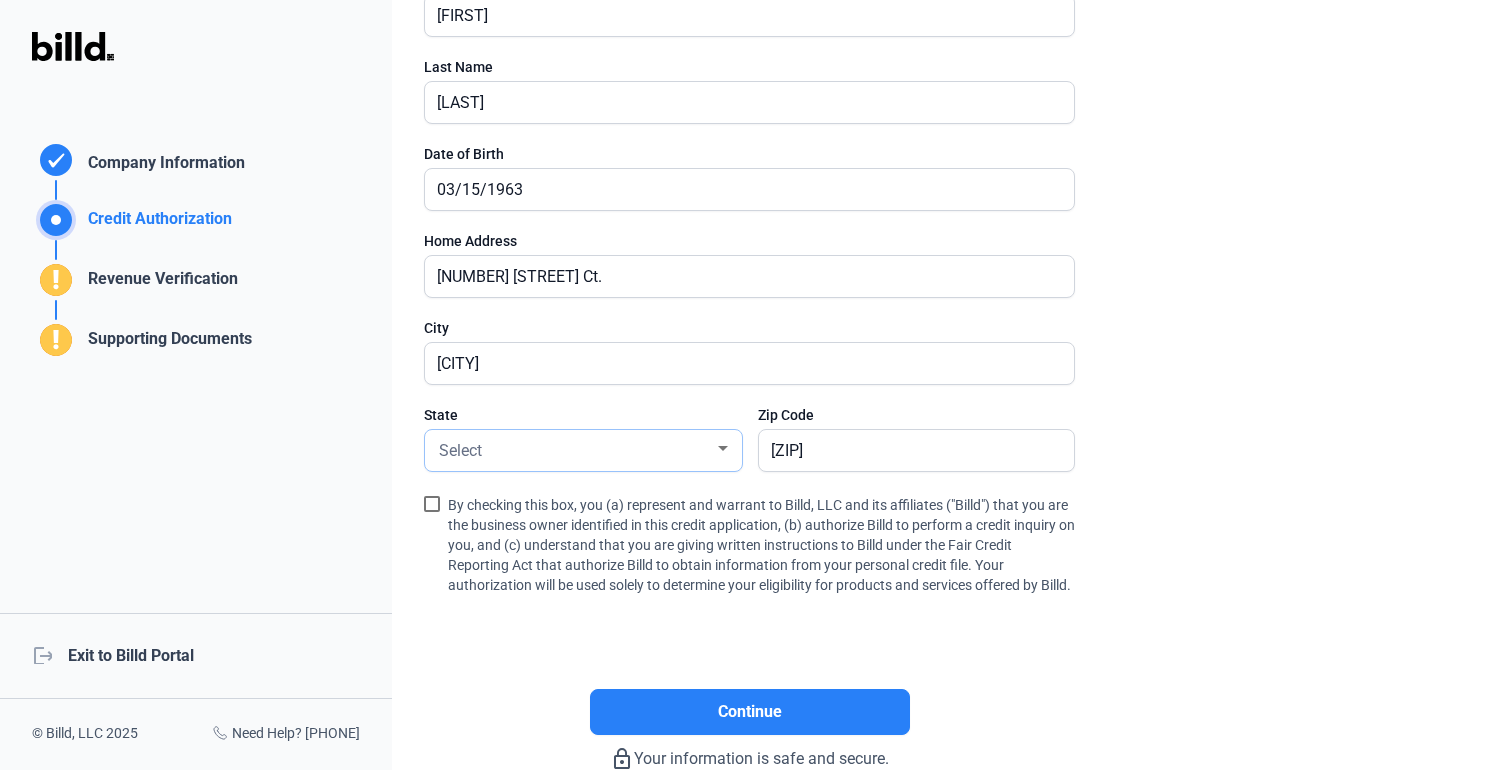 click at bounding box center [723, 448] 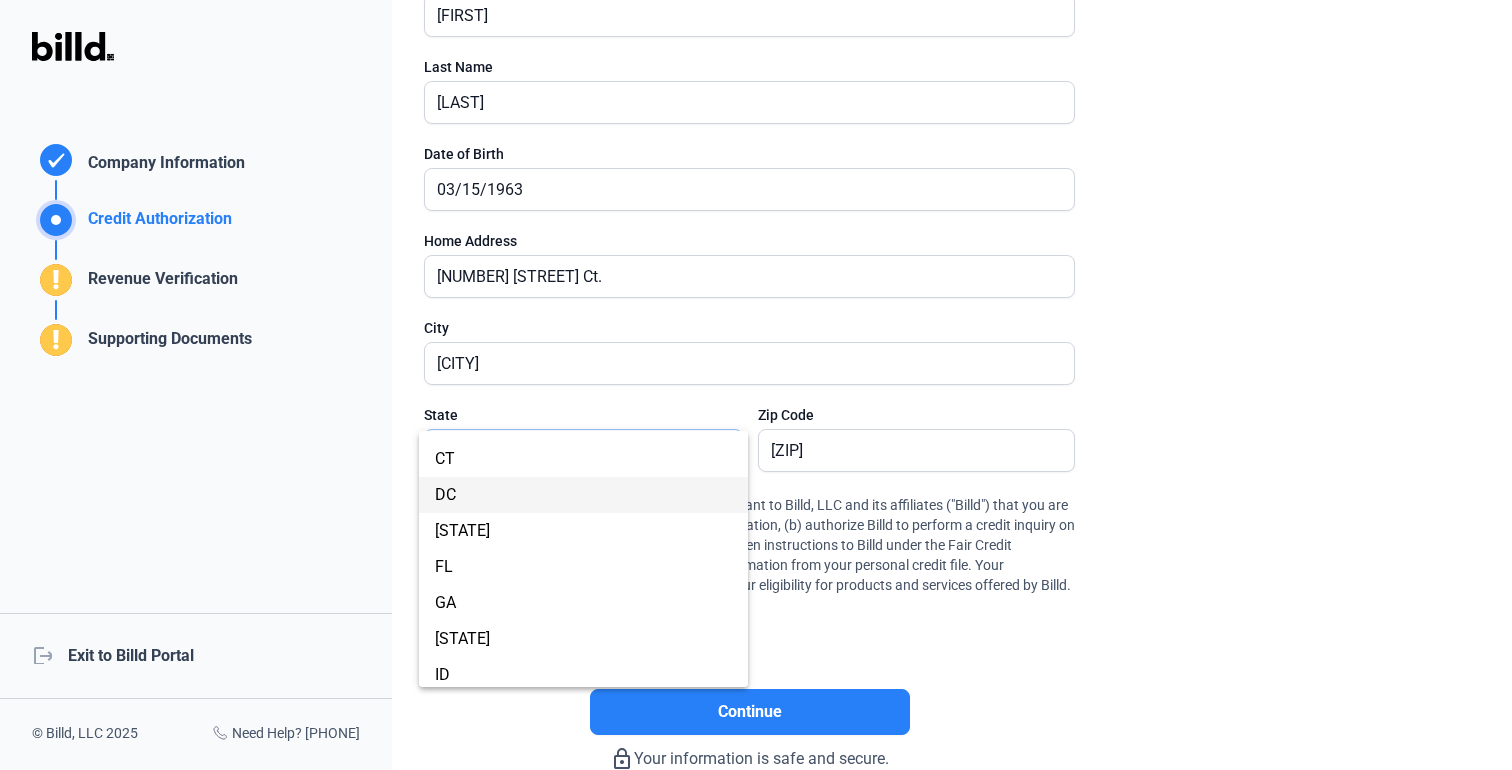 scroll, scrollTop: 300, scrollLeft: 0, axis: vertical 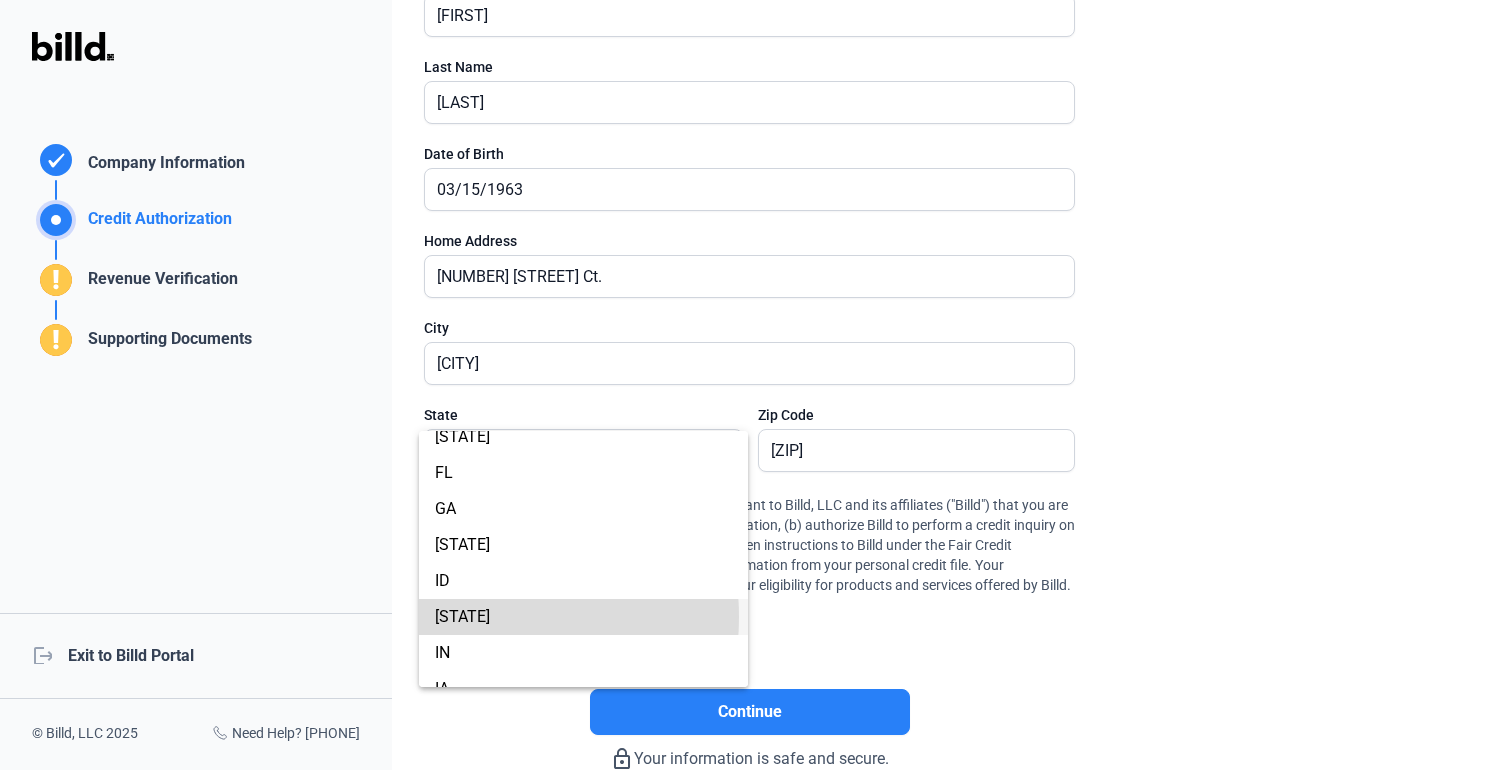 click on "[STATE]" at bounding box center (583, 617) 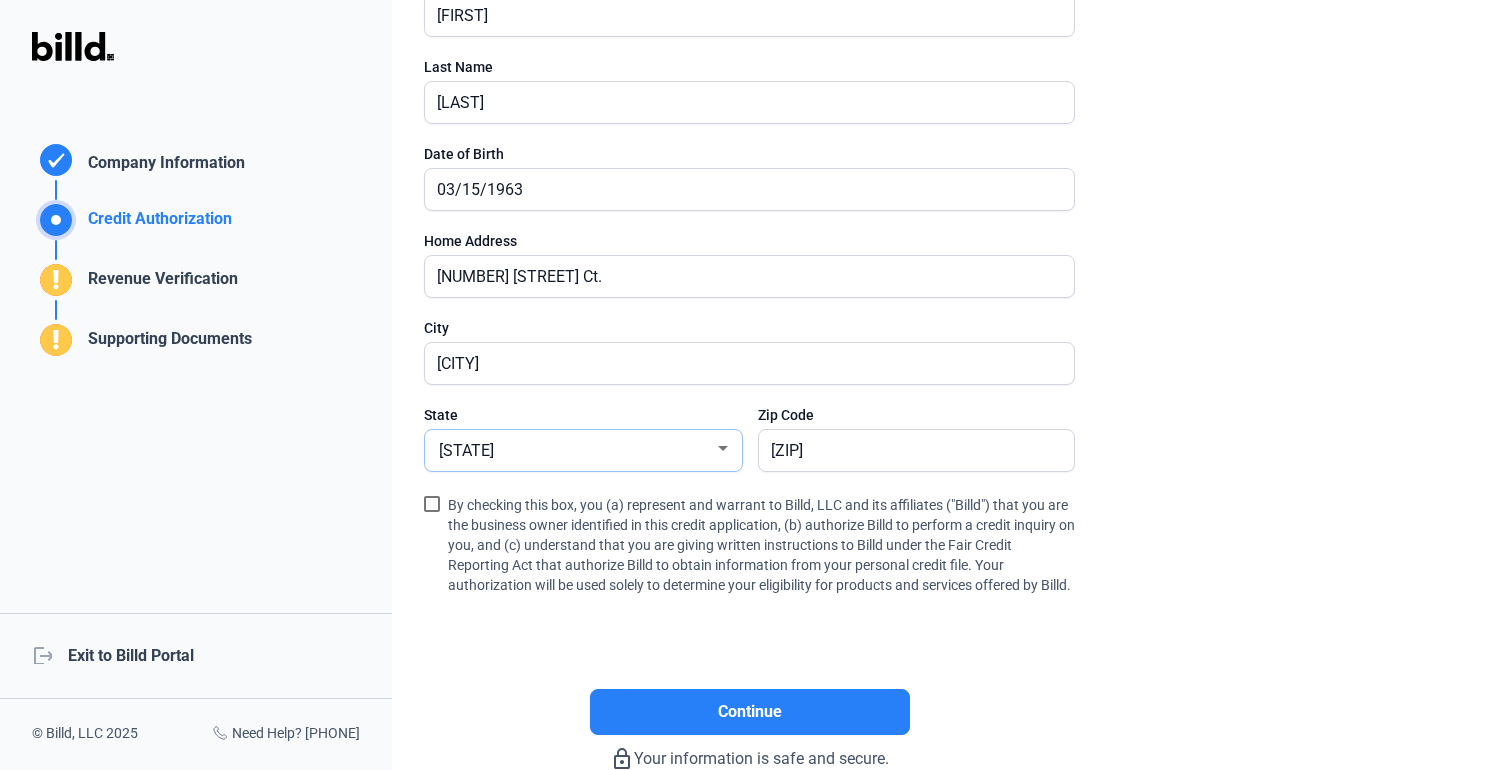 scroll, scrollTop: 400, scrollLeft: 0, axis: vertical 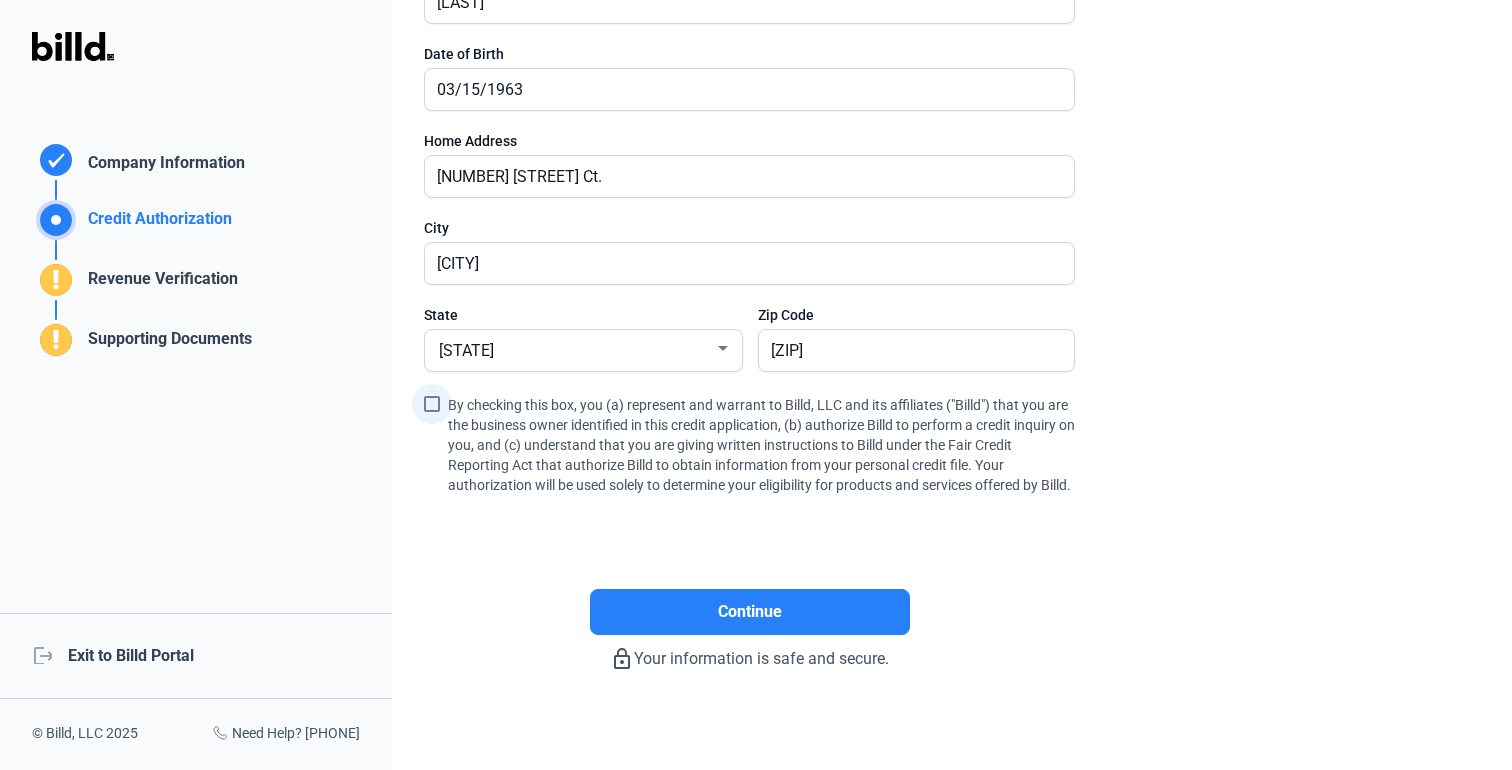 click at bounding box center [432, 404] 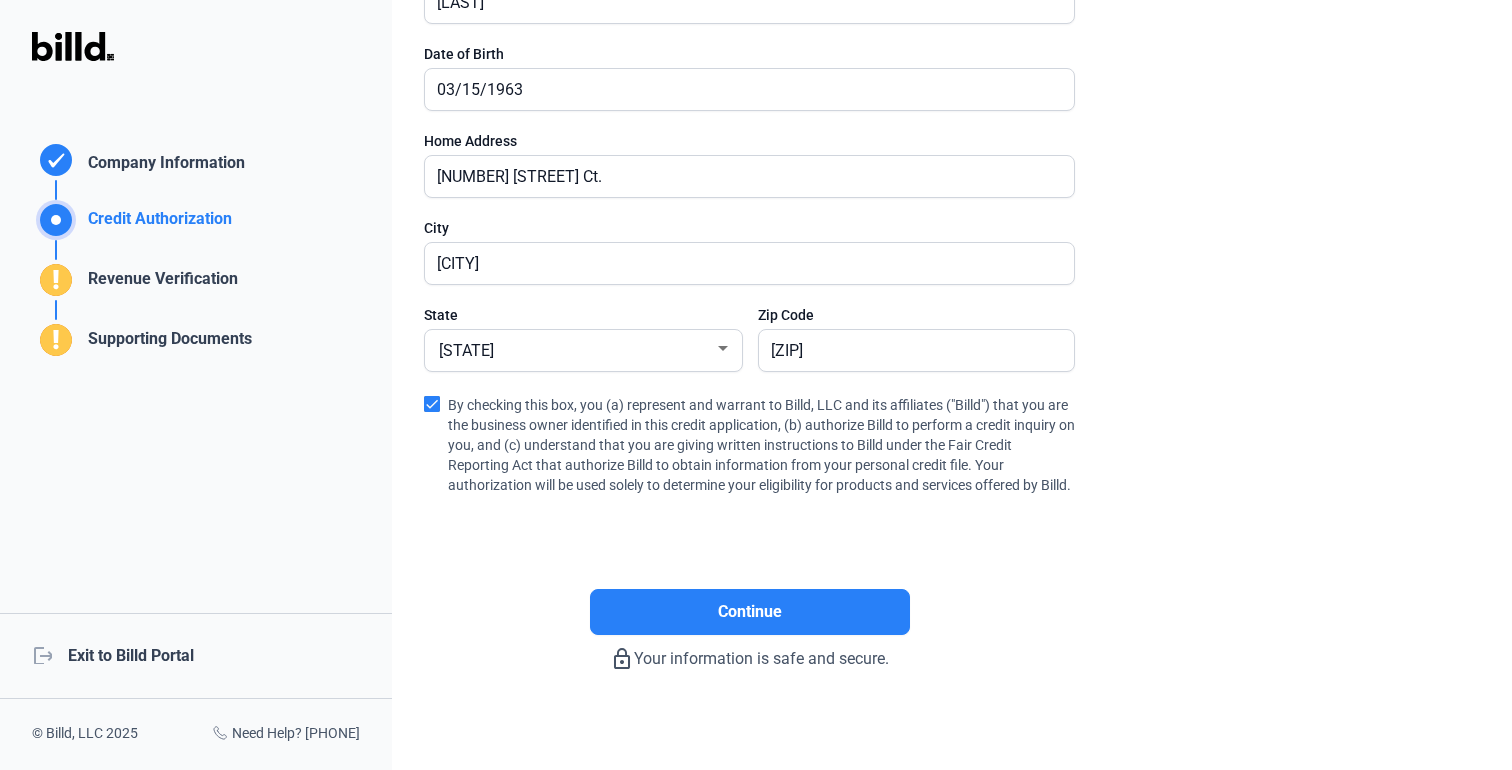 scroll, scrollTop: 431, scrollLeft: 0, axis: vertical 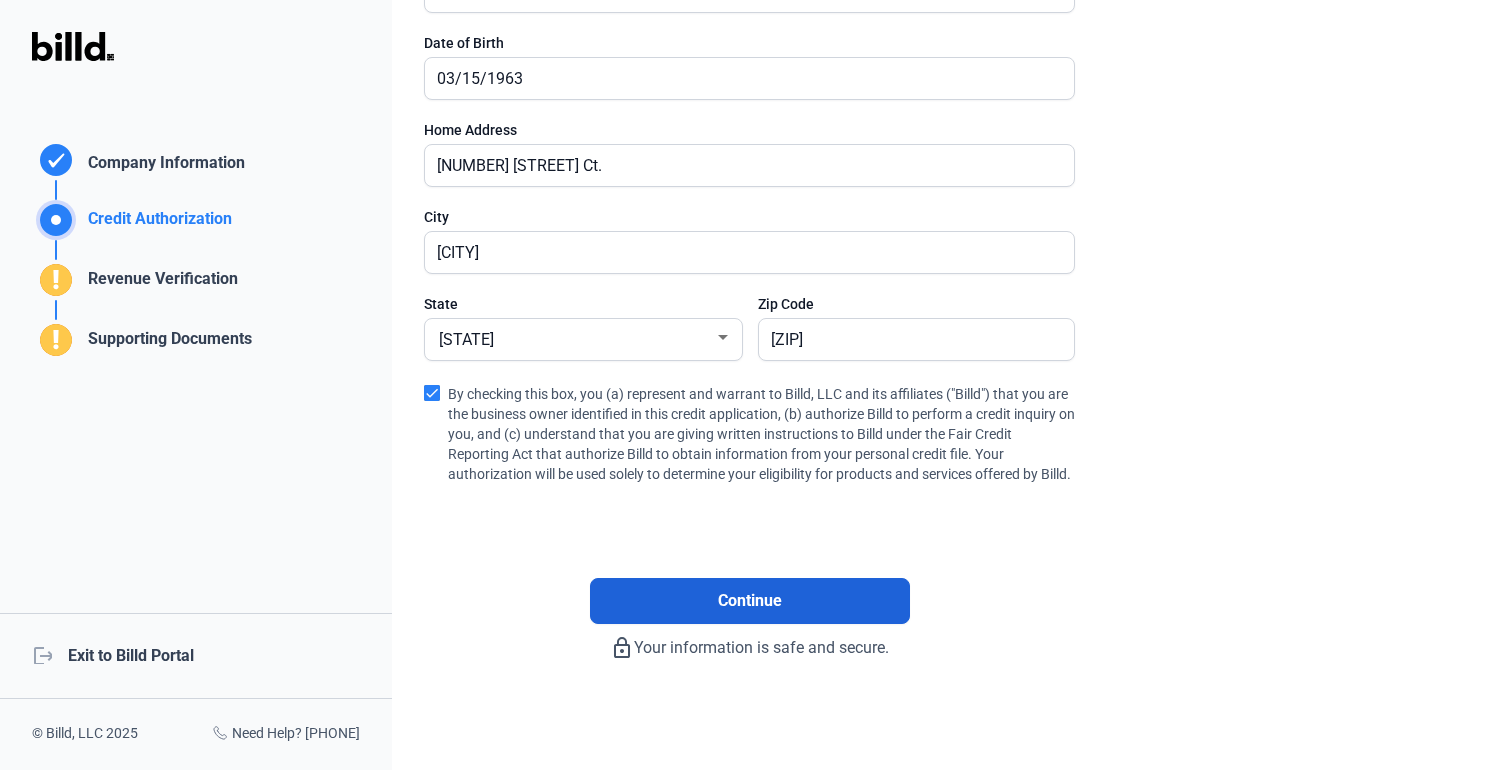 click on "Continue" 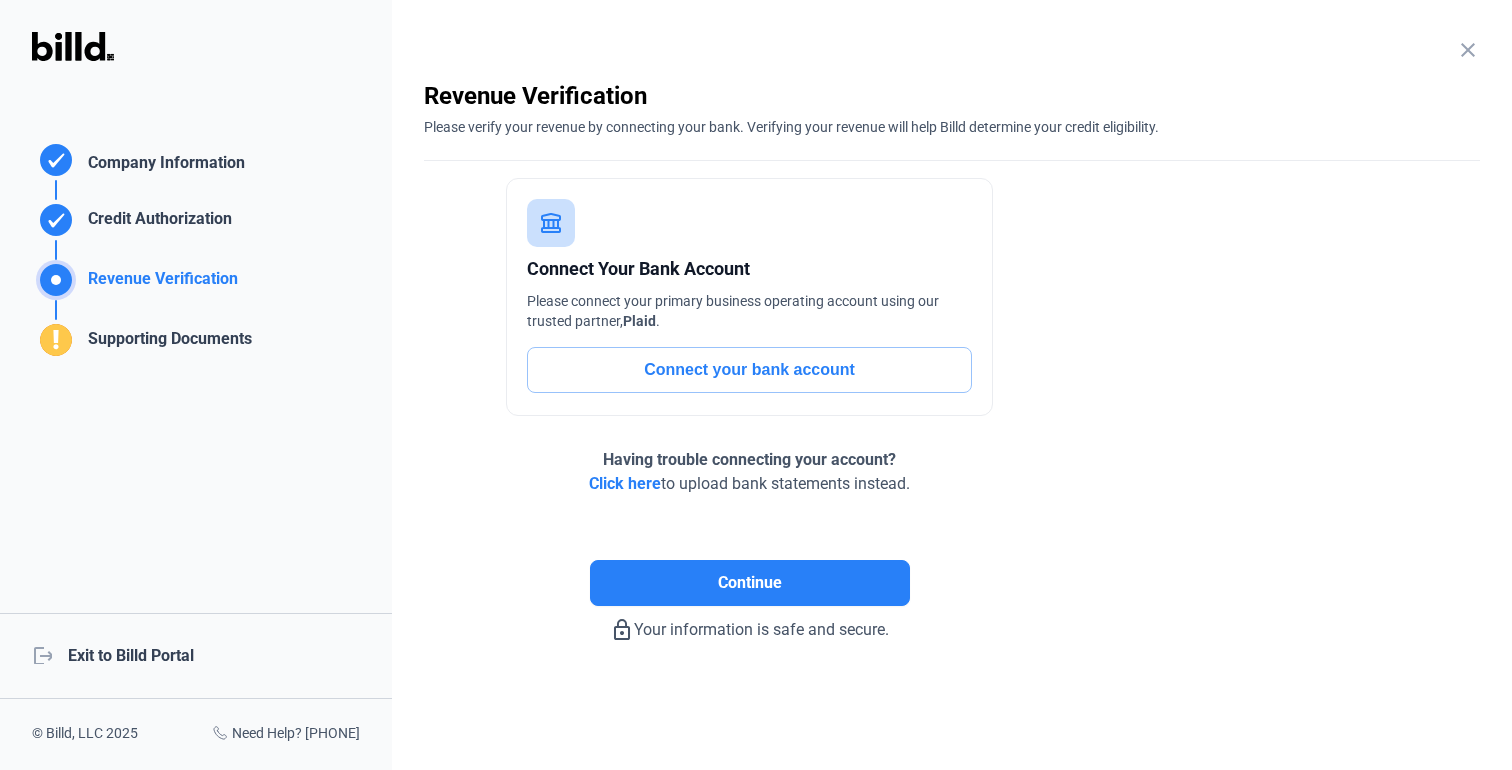 scroll, scrollTop: 0, scrollLeft: 0, axis: both 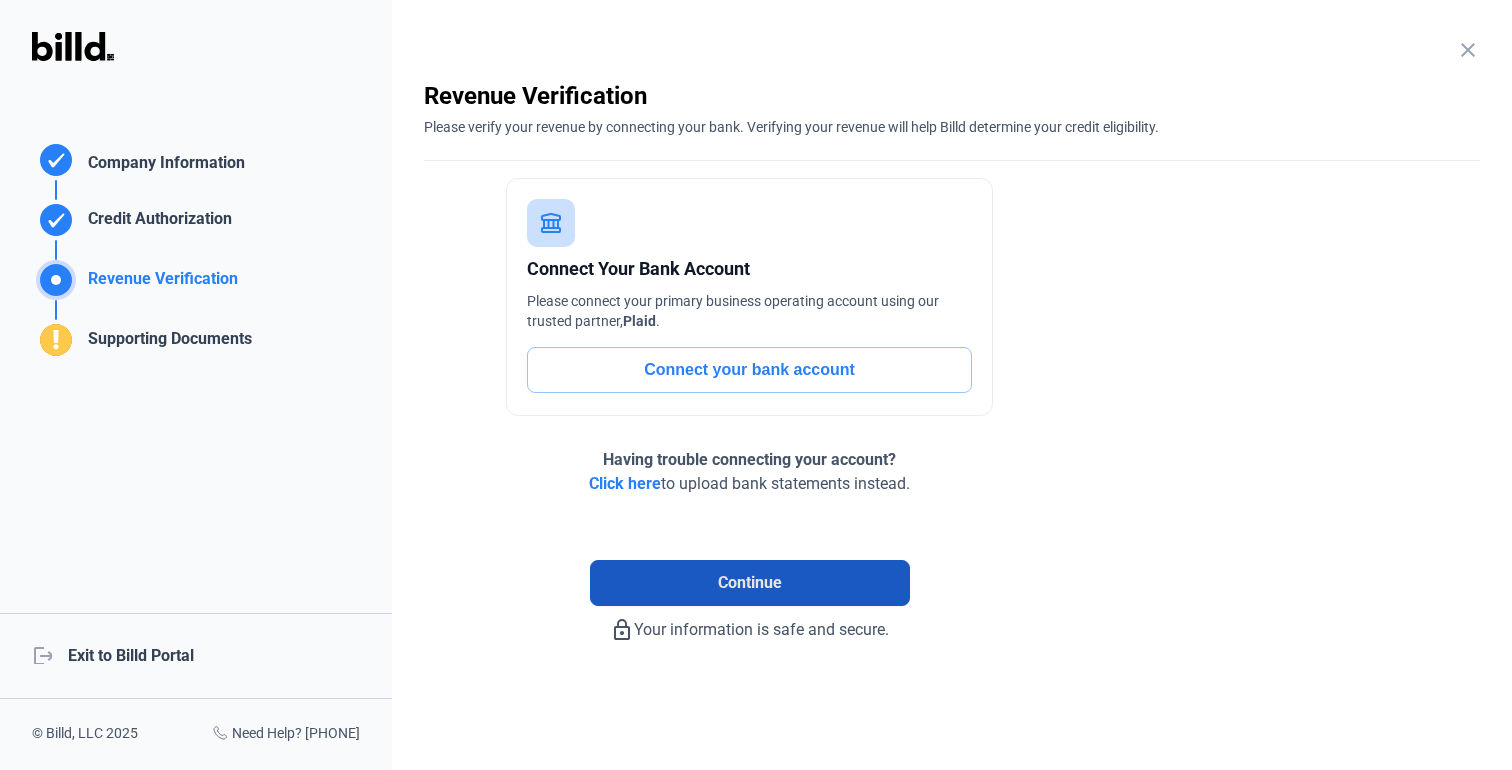 click on "Continue" 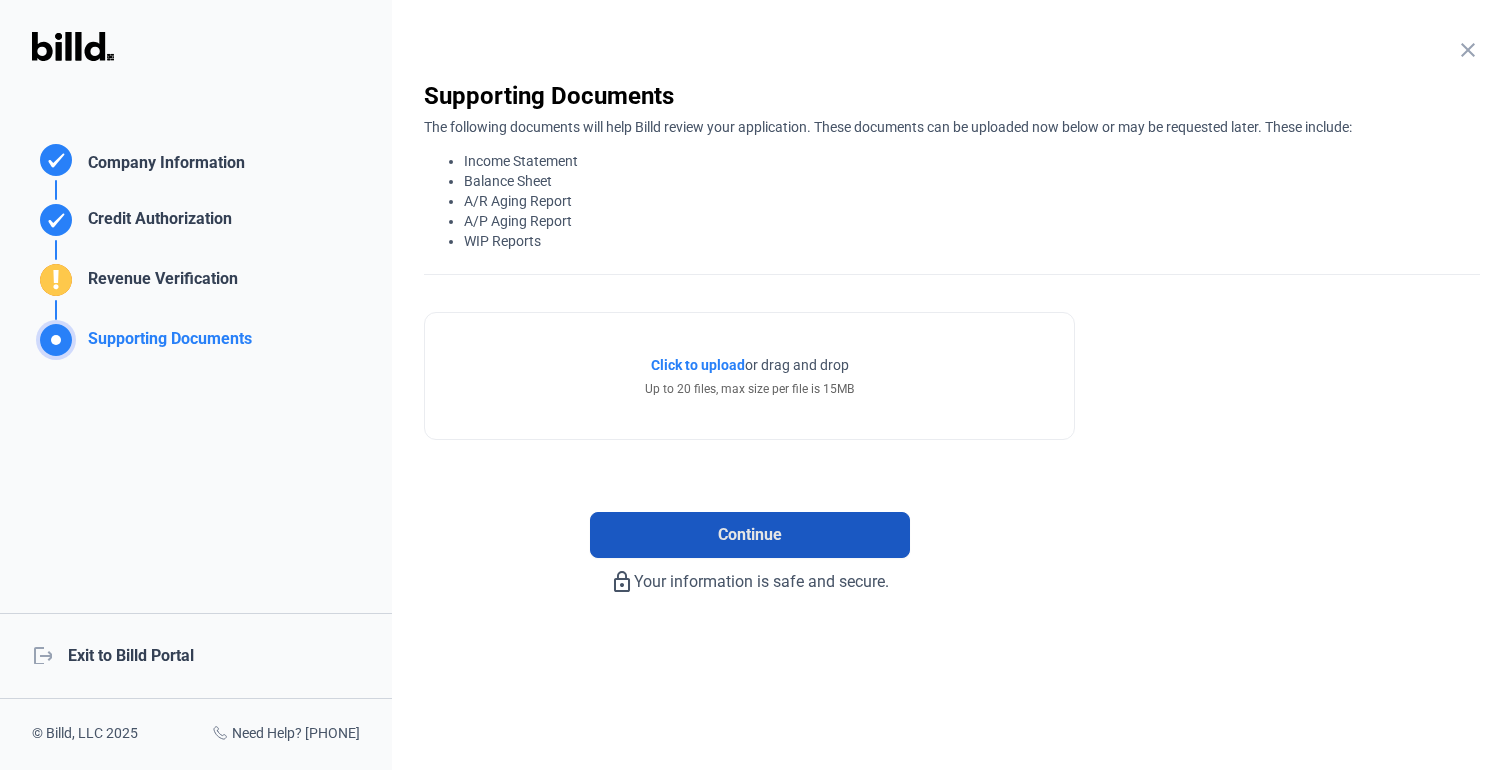 click on "Continue" 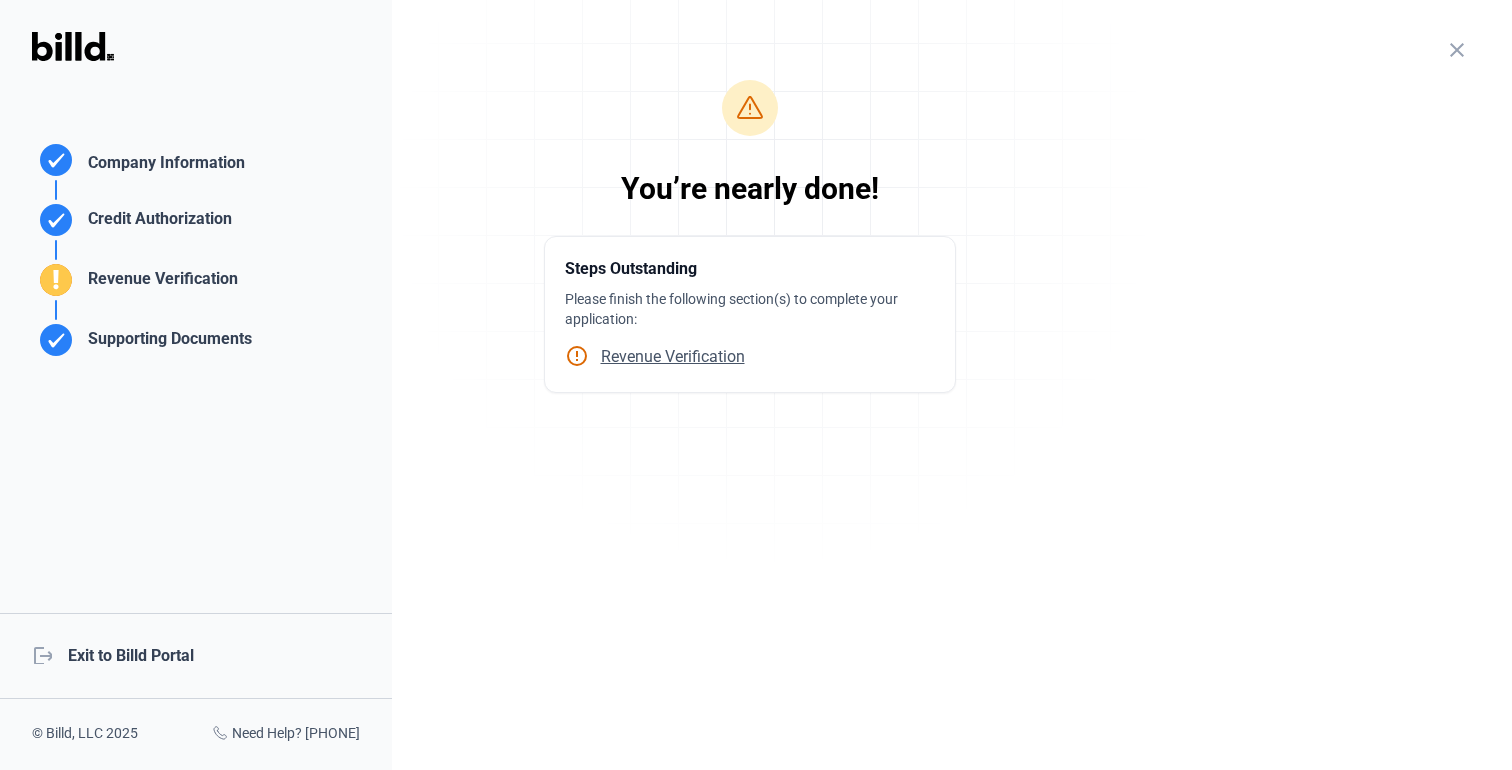 click on "logout  Exit to Billd Portal" 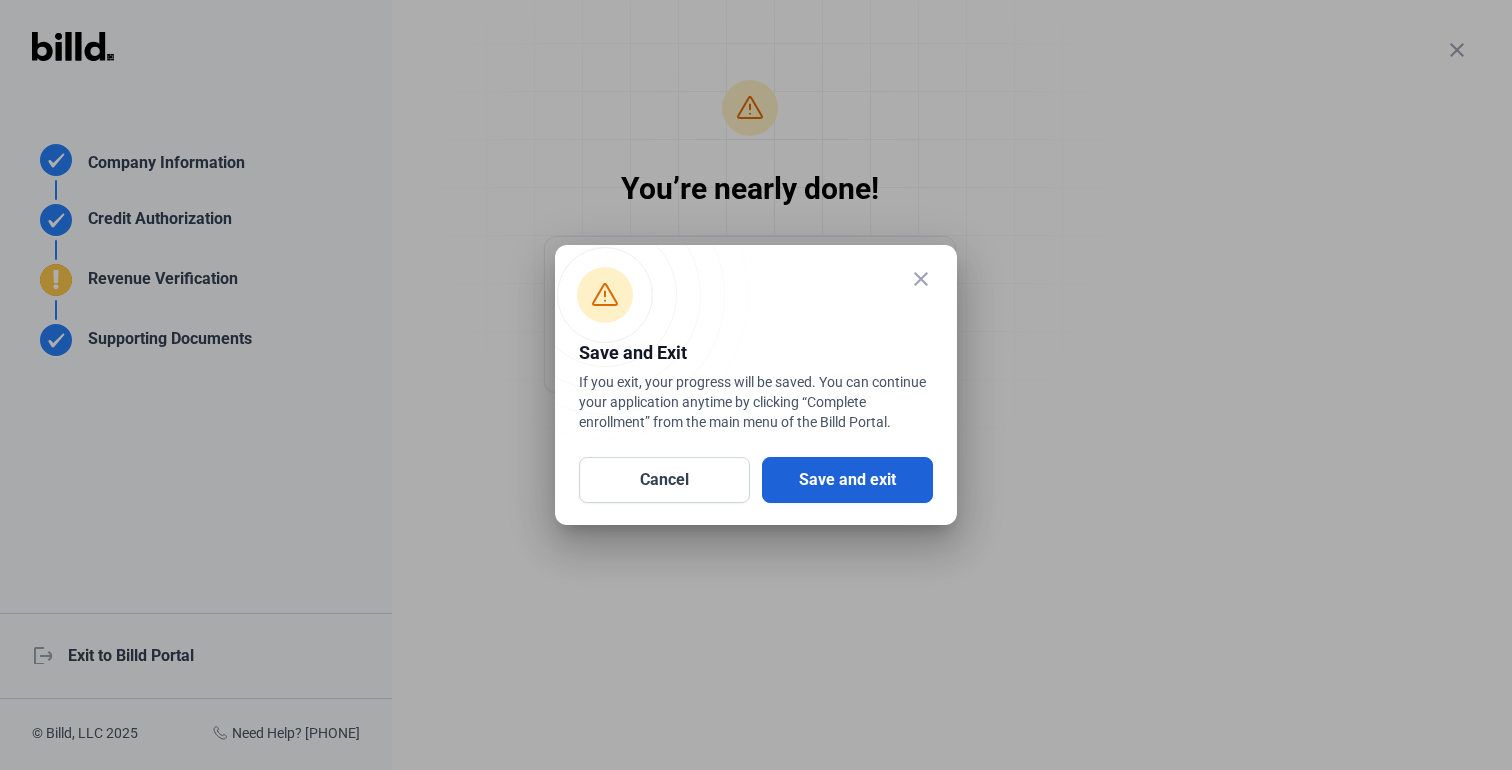 click on "Save and exit" at bounding box center [847, 480] 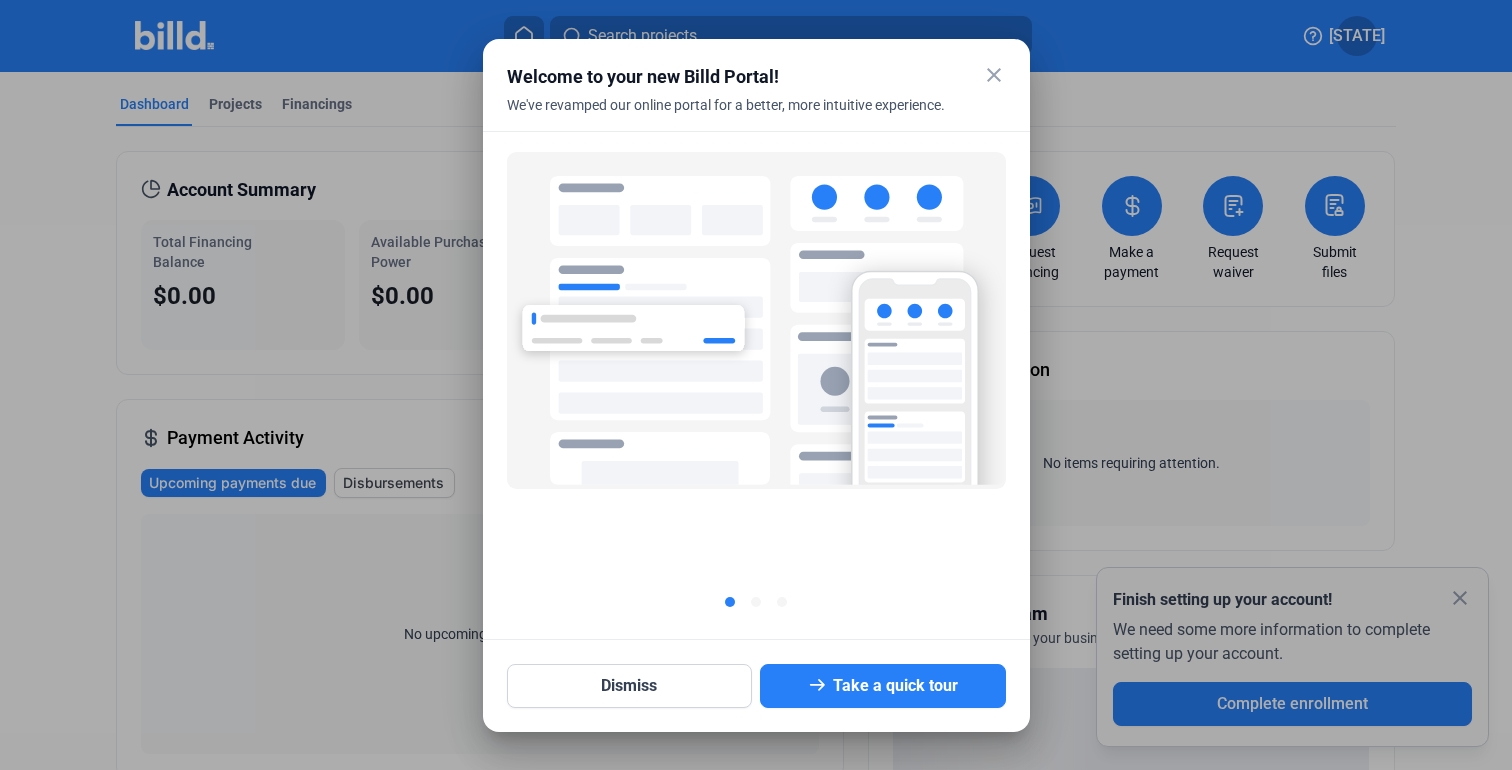 click on "close" at bounding box center (994, 75) 